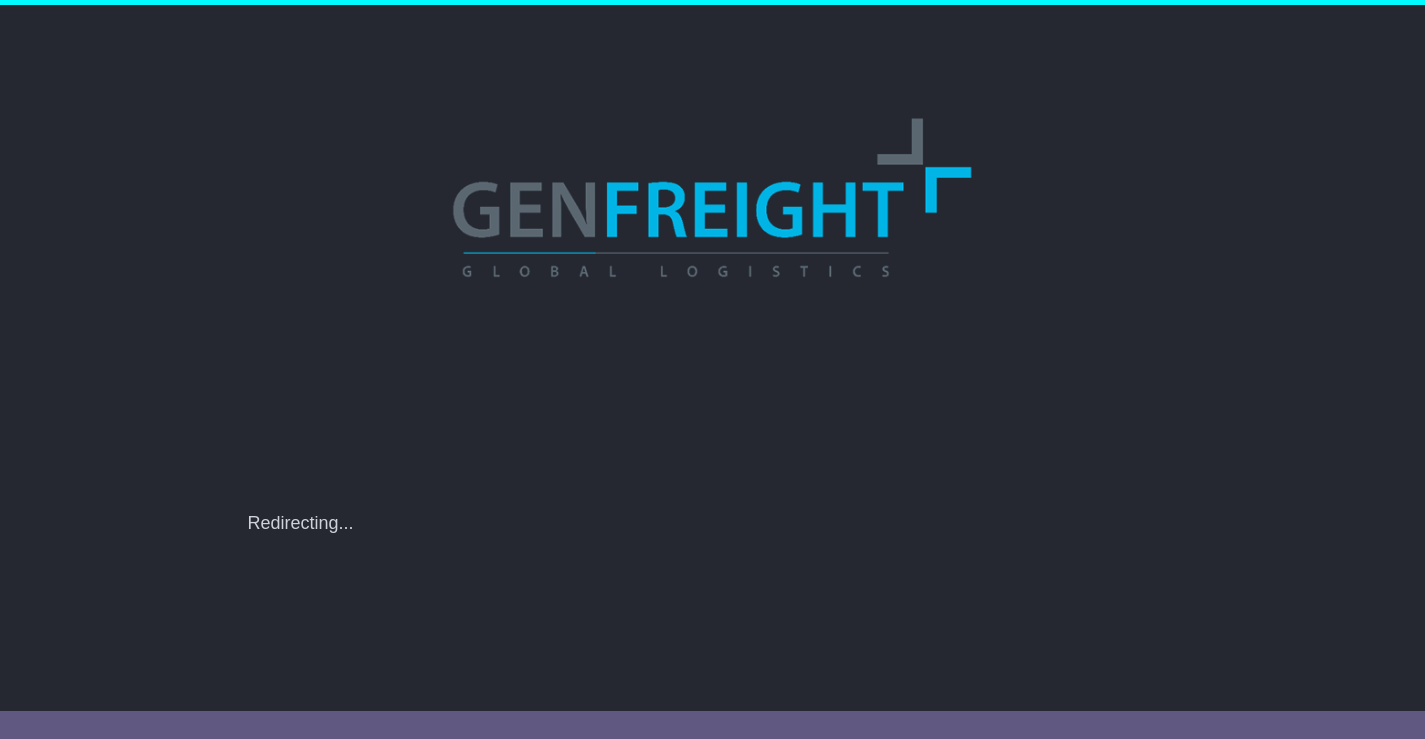 scroll, scrollTop: 0, scrollLeft: 0, axis: both 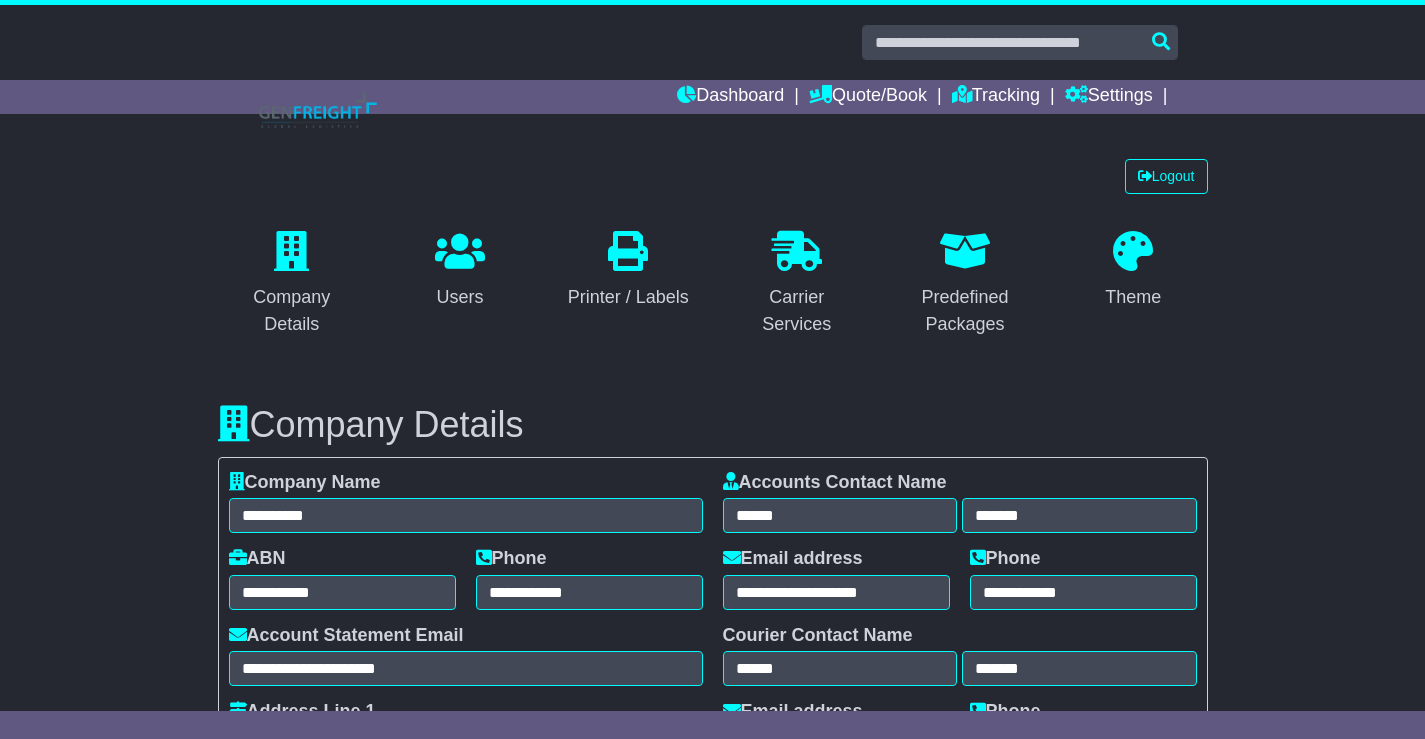 select on "**" 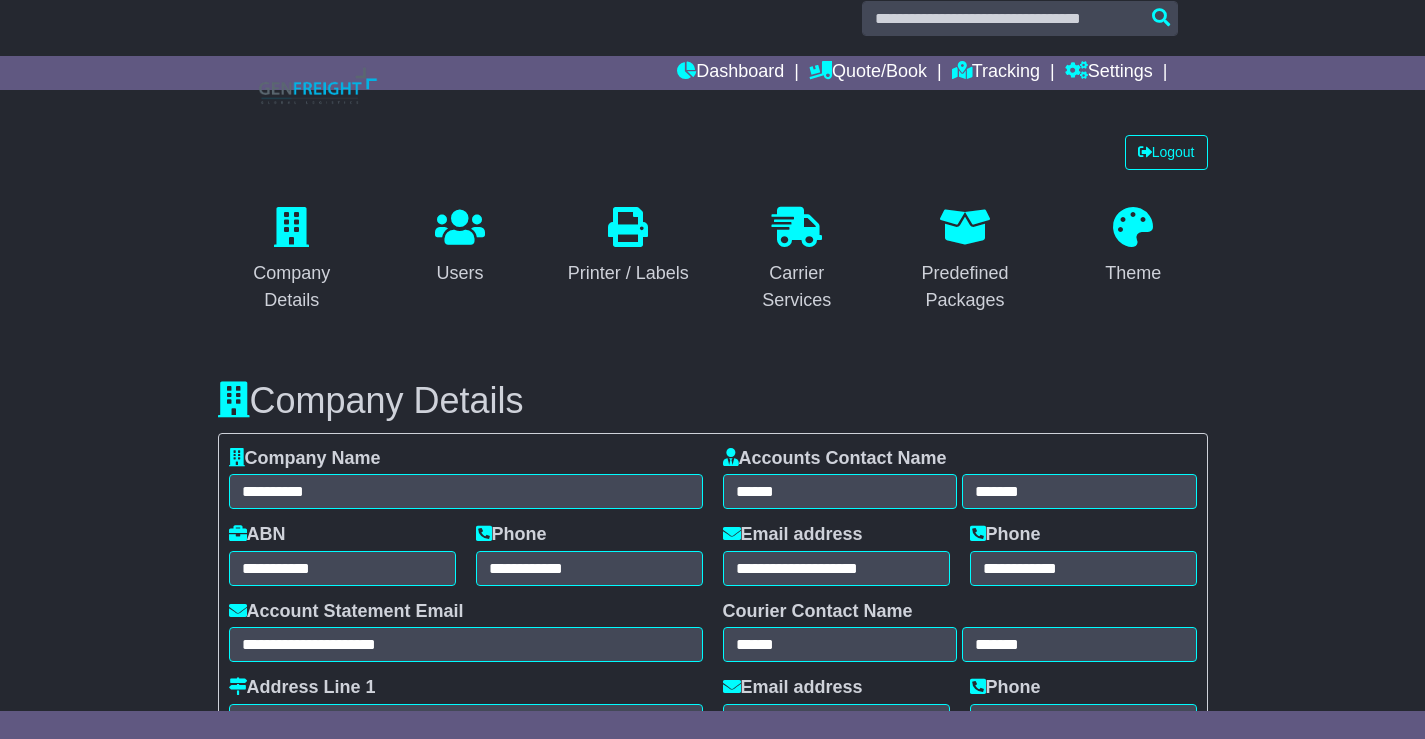 scroll, scrollTop: 0, scrollLeft: 0, axis: both 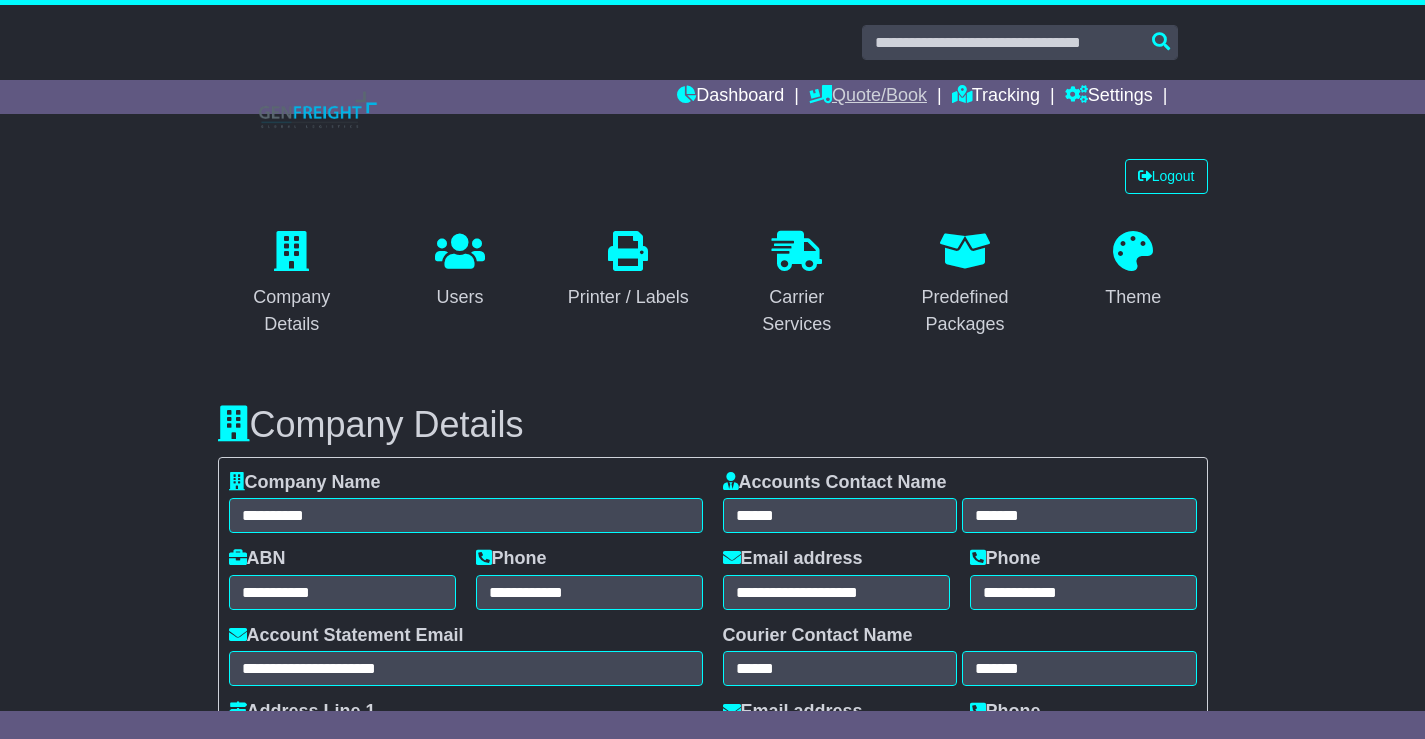 click on "Quote/Book" at bounding box center [868, 97] 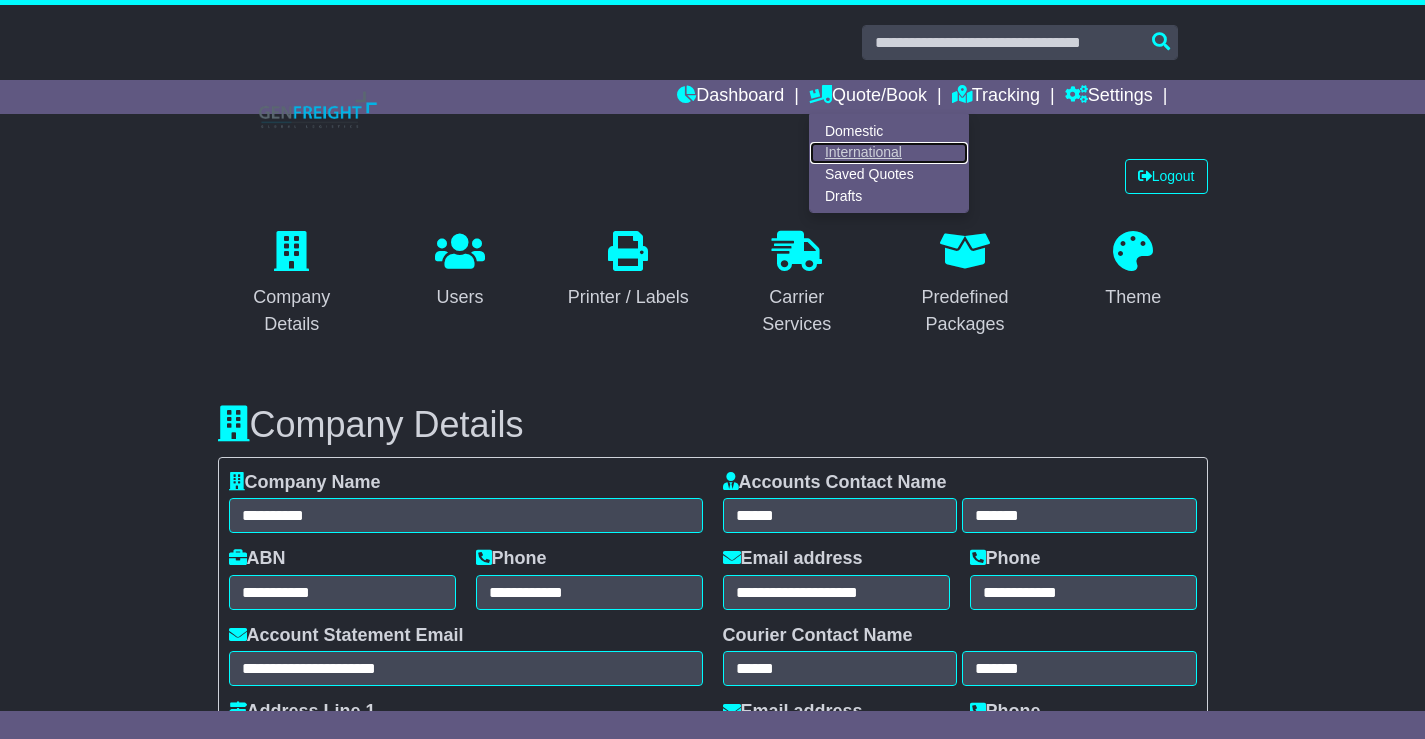 click on "International" at bounding box center (889, 153) 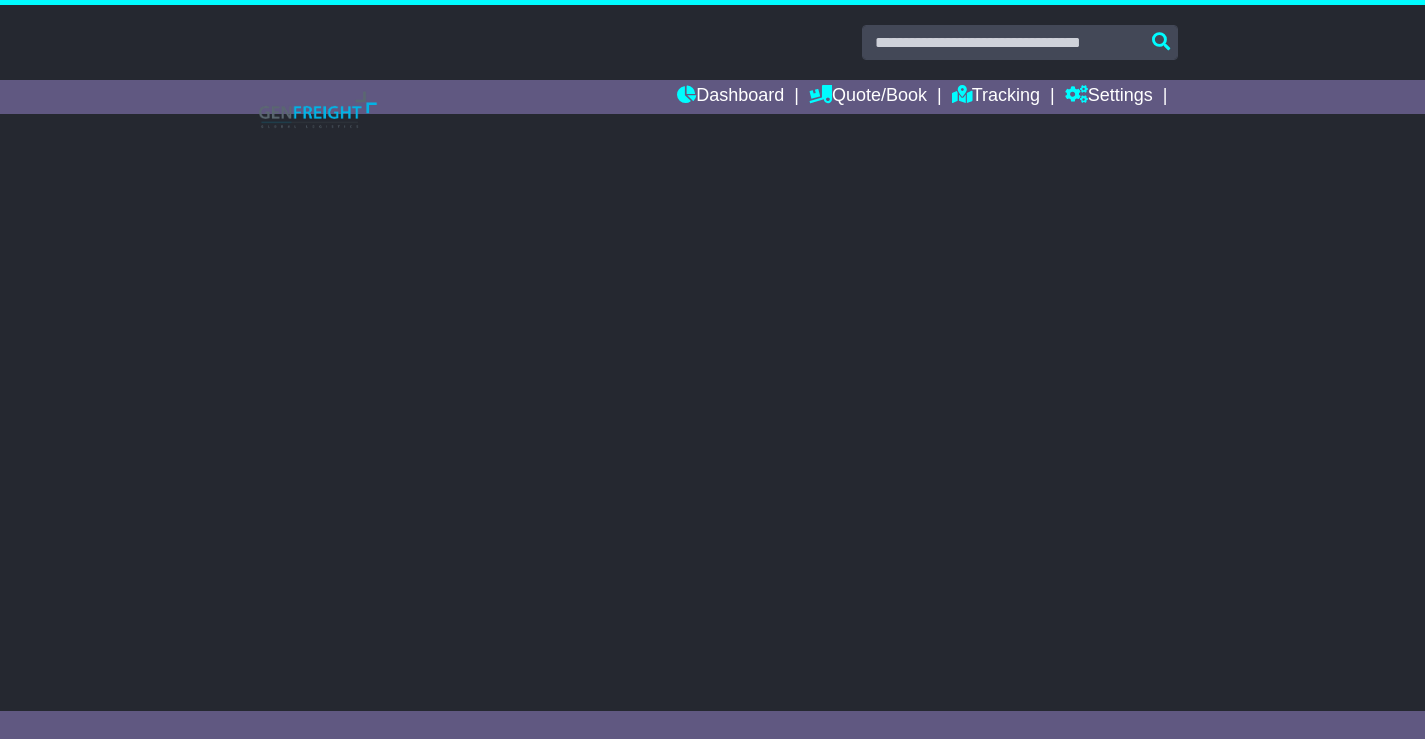 scroll, scrollTop: 0, scrollLeft: 0, axis: both 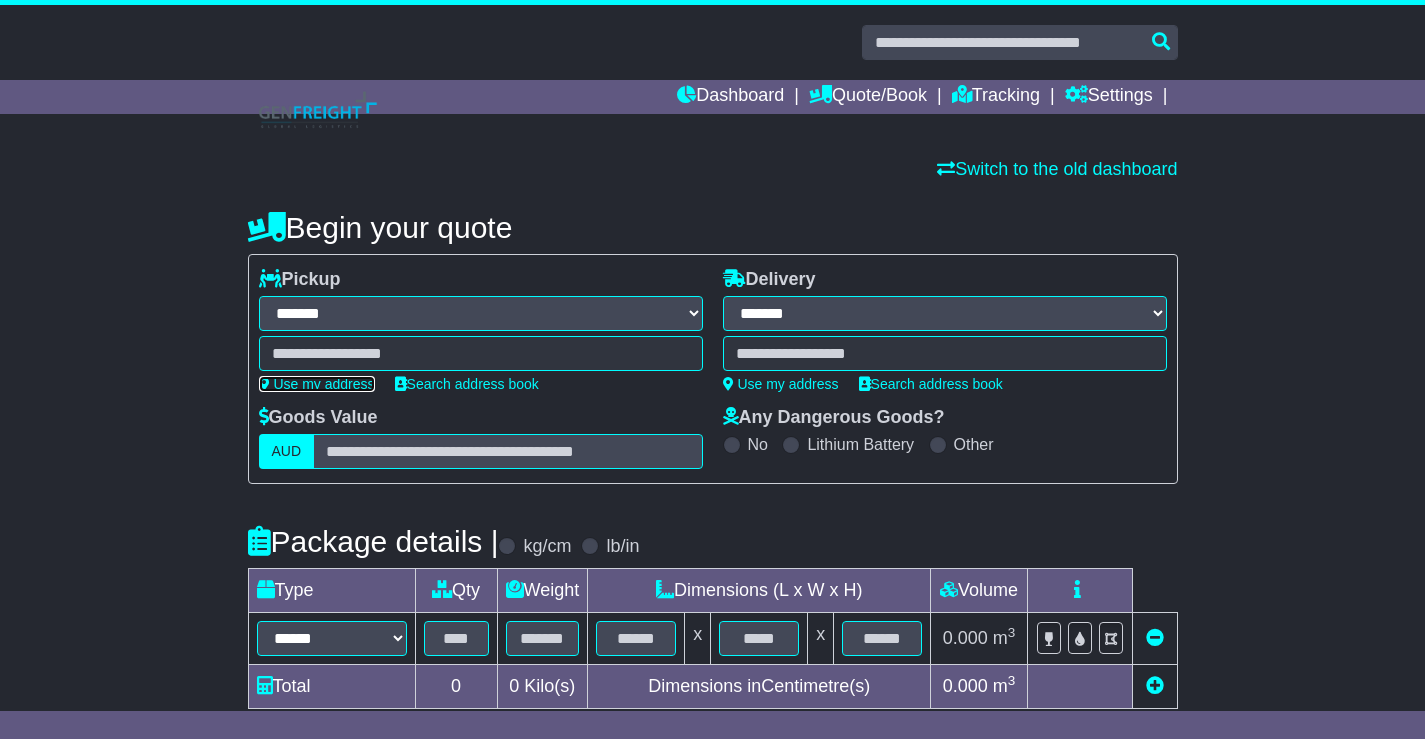 click on "Use my address" at bounding box center [317, 384] 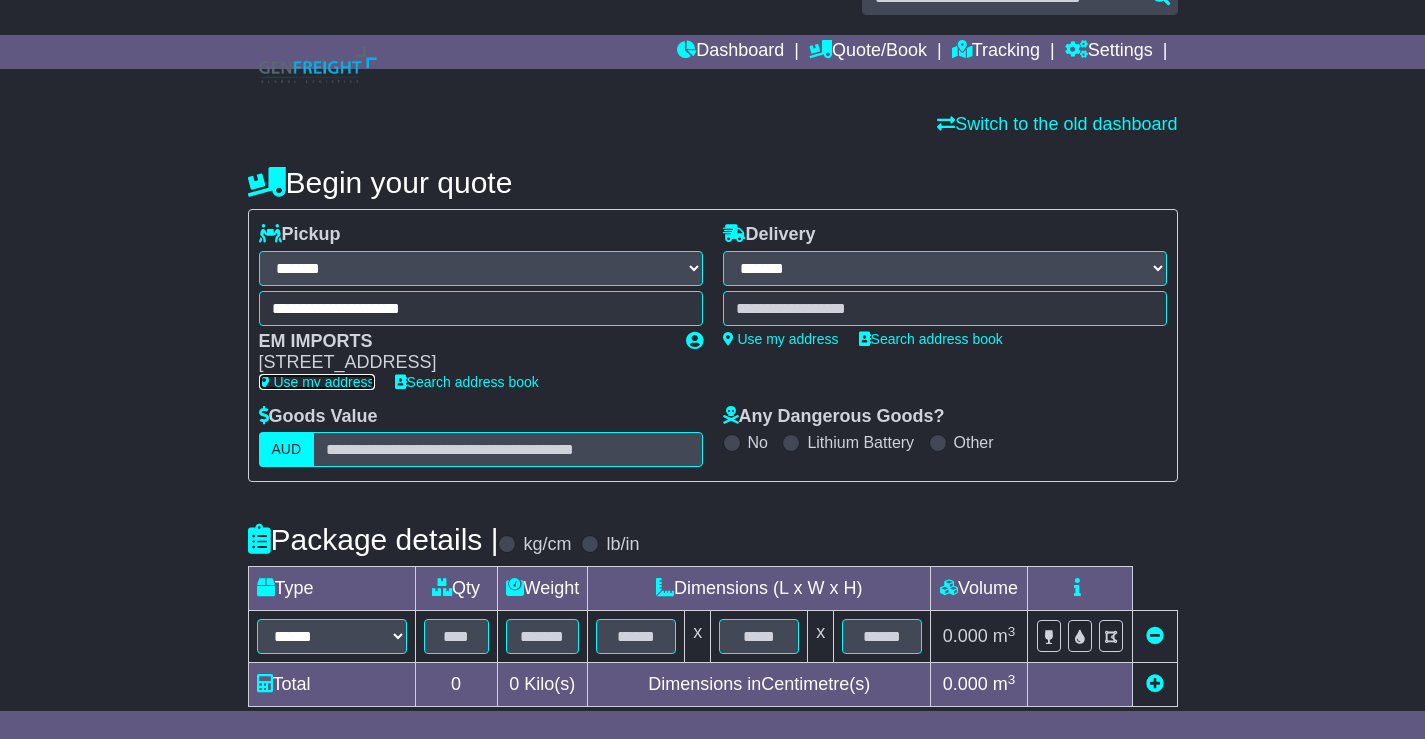 scroll, scrollTop: 63, scrollLeft: 0, axis: vertical 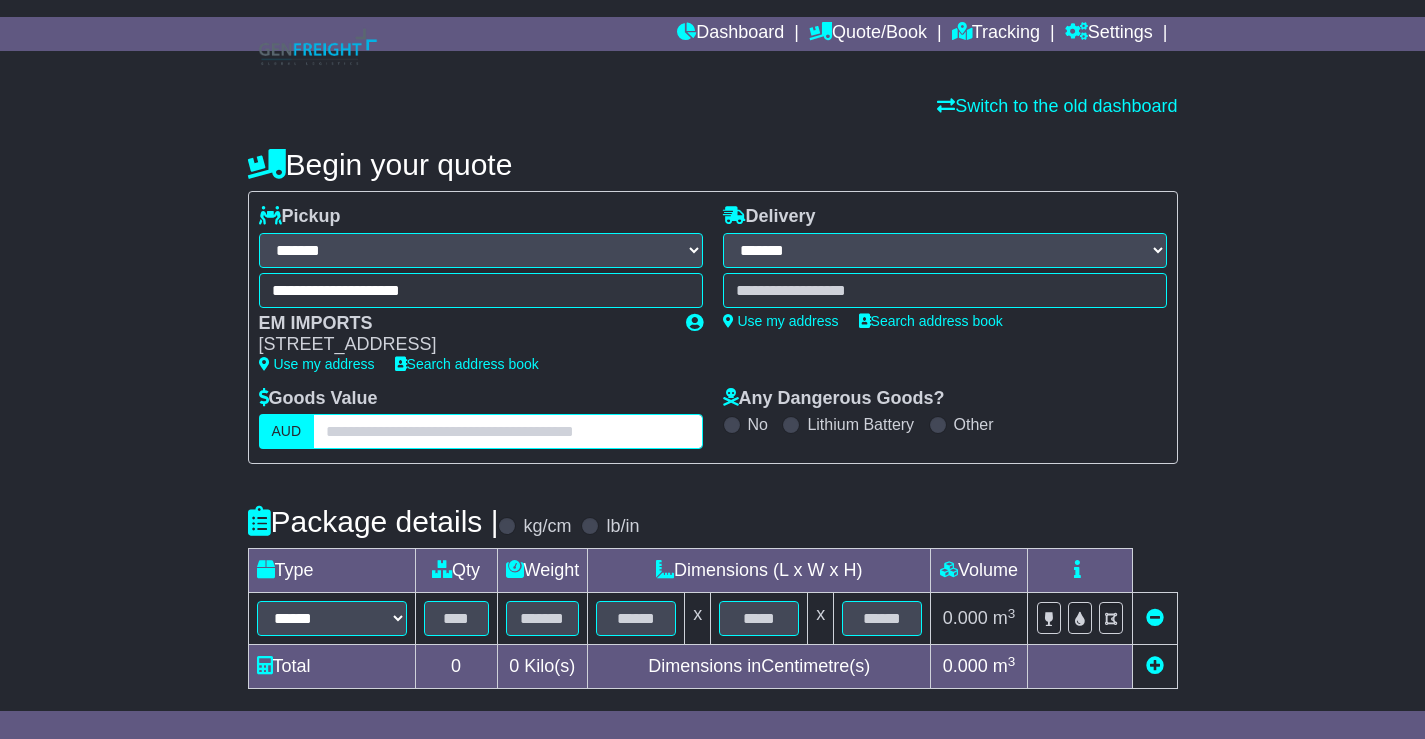 click at bounding box center [507, 431] 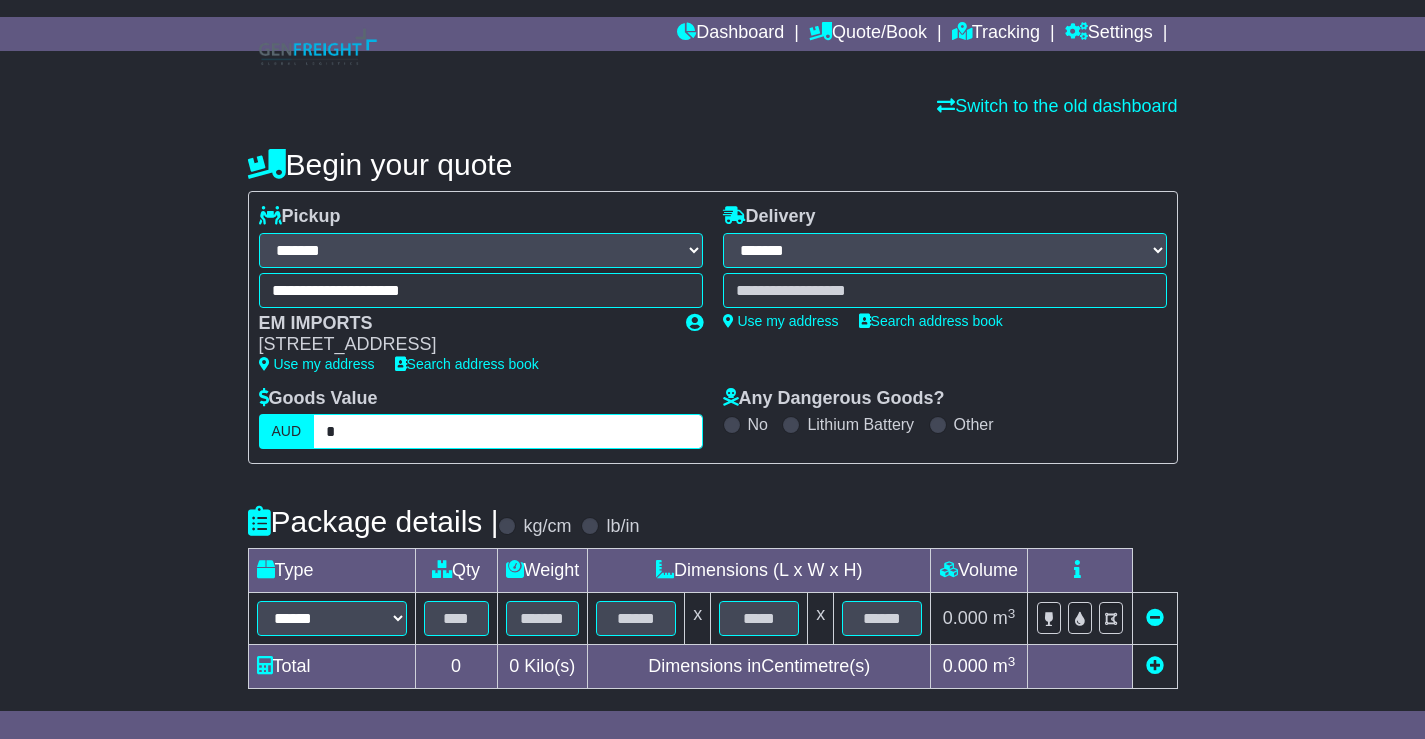 type on "*" 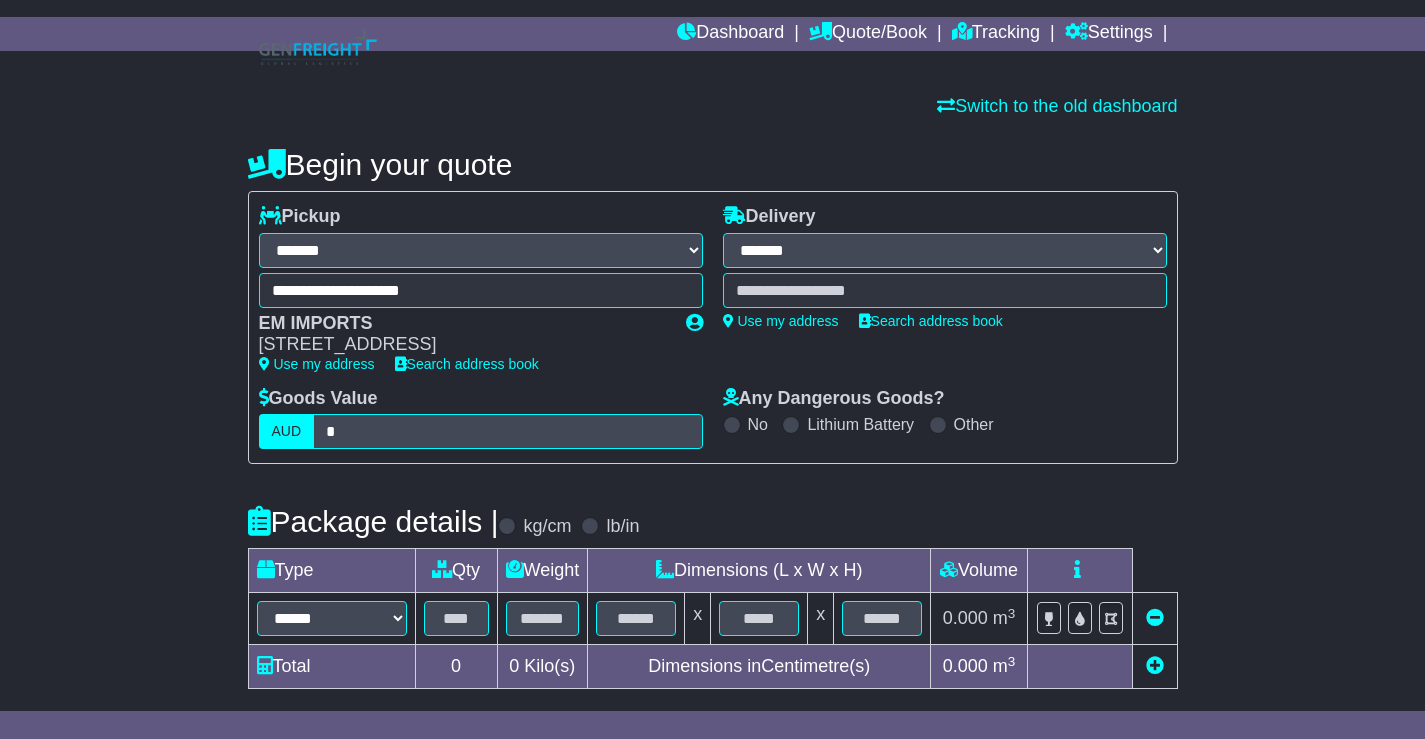 click on "**********" at bounding box center [945, 297] 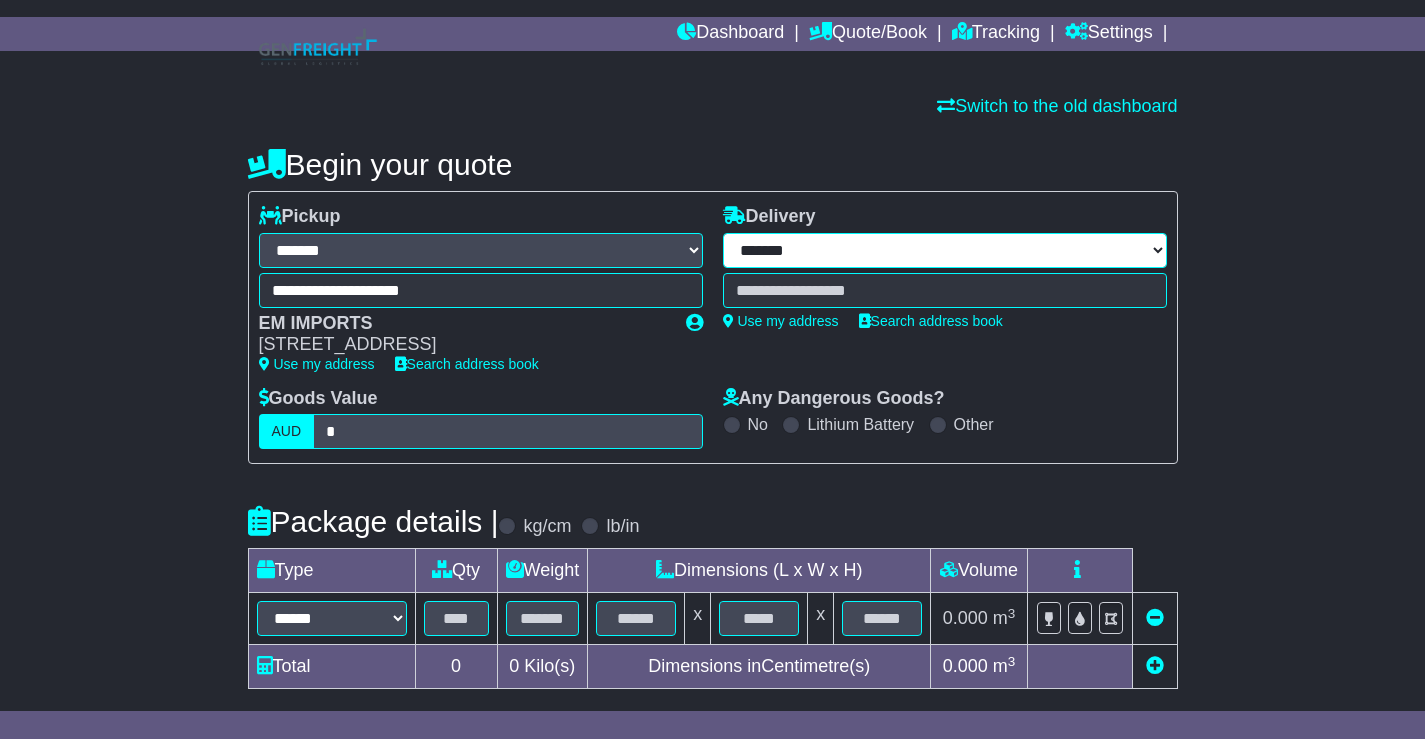 click on "**********" at bounding box center [945, 250] 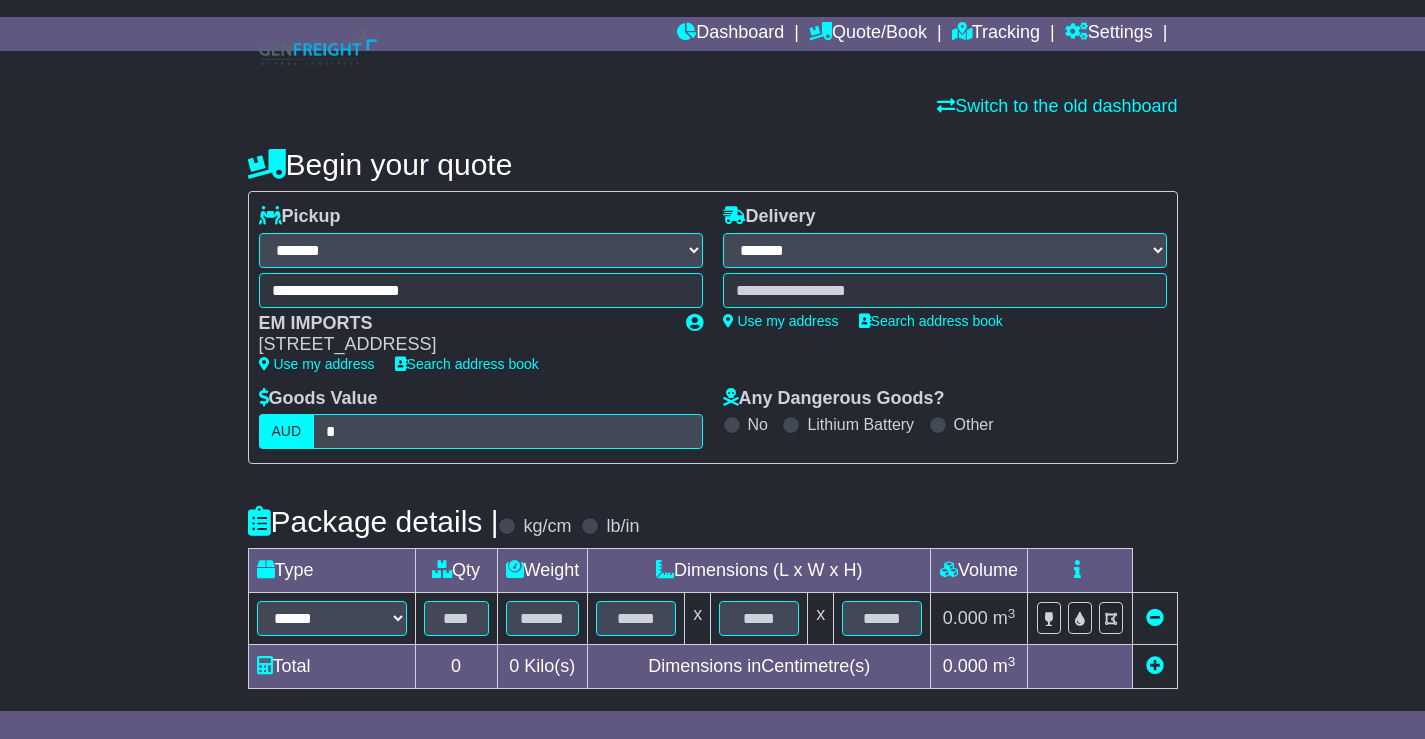 click on "**********" at bounding box center (945, 250) 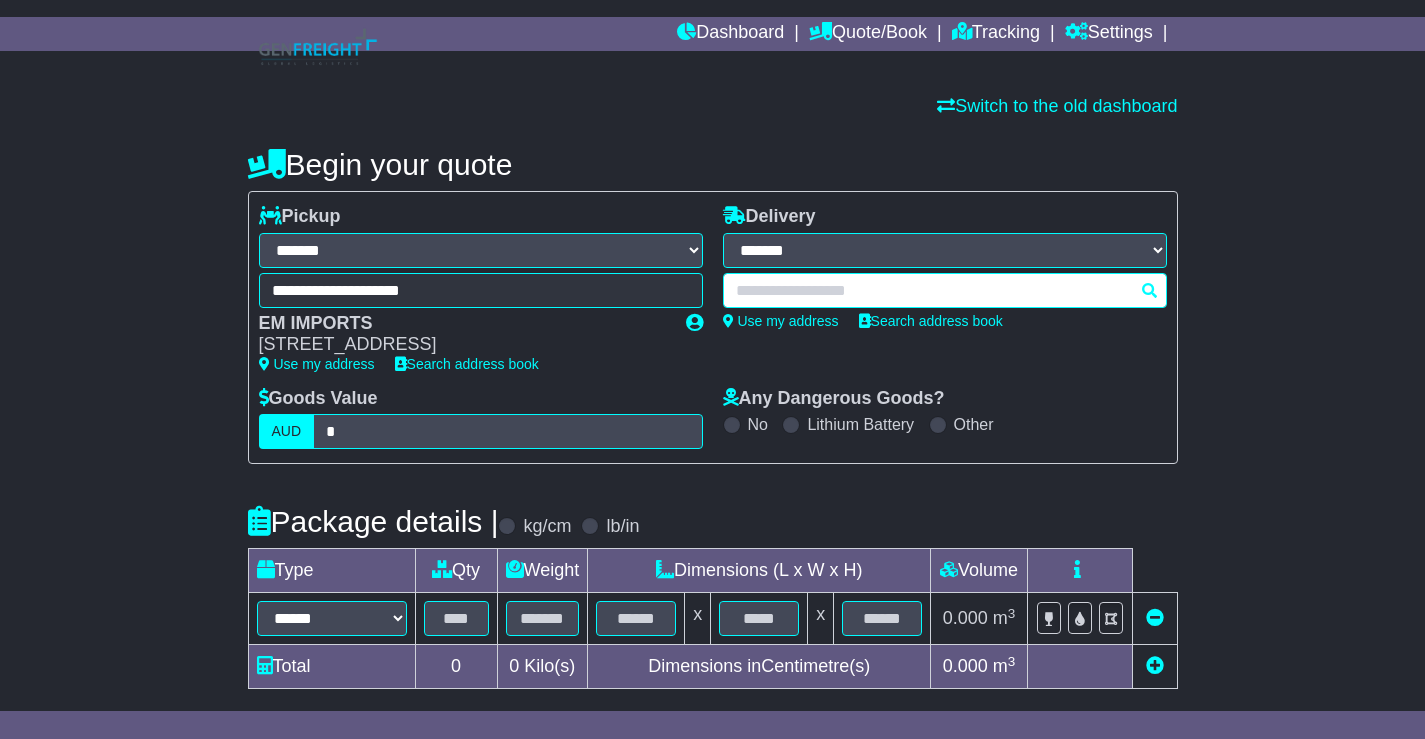 click on "**********" at bounding box center (945, 250) 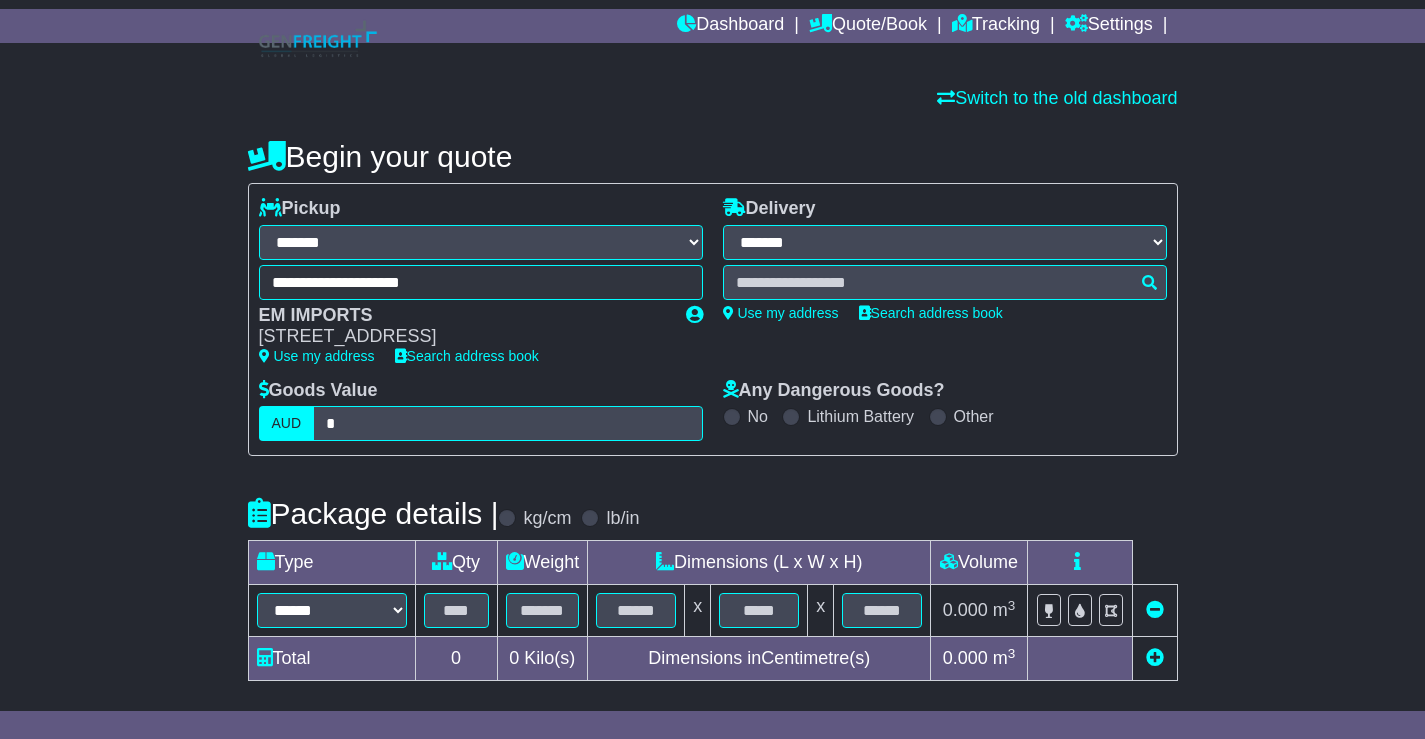 click on "**********" at bounding box center (712, 683) 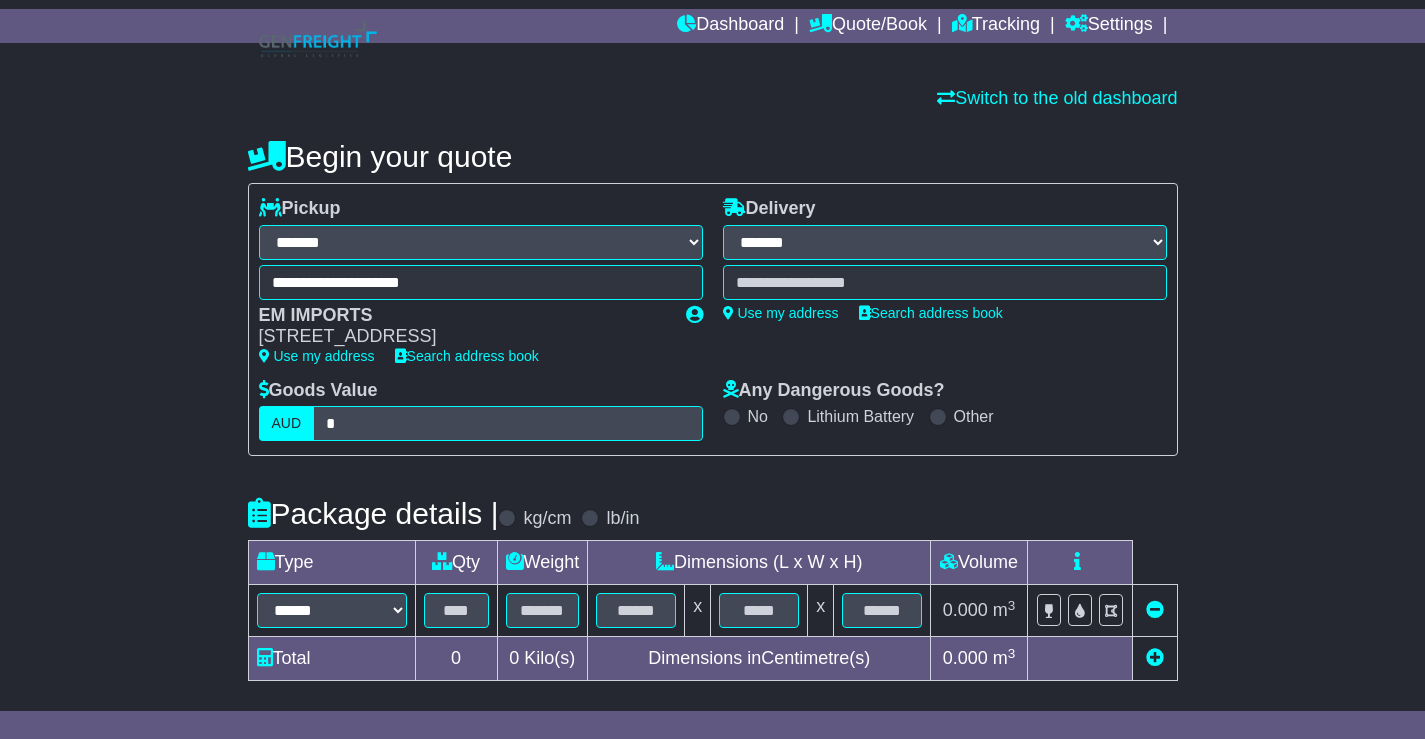 click on "**********" at bounding box center [712, 683] 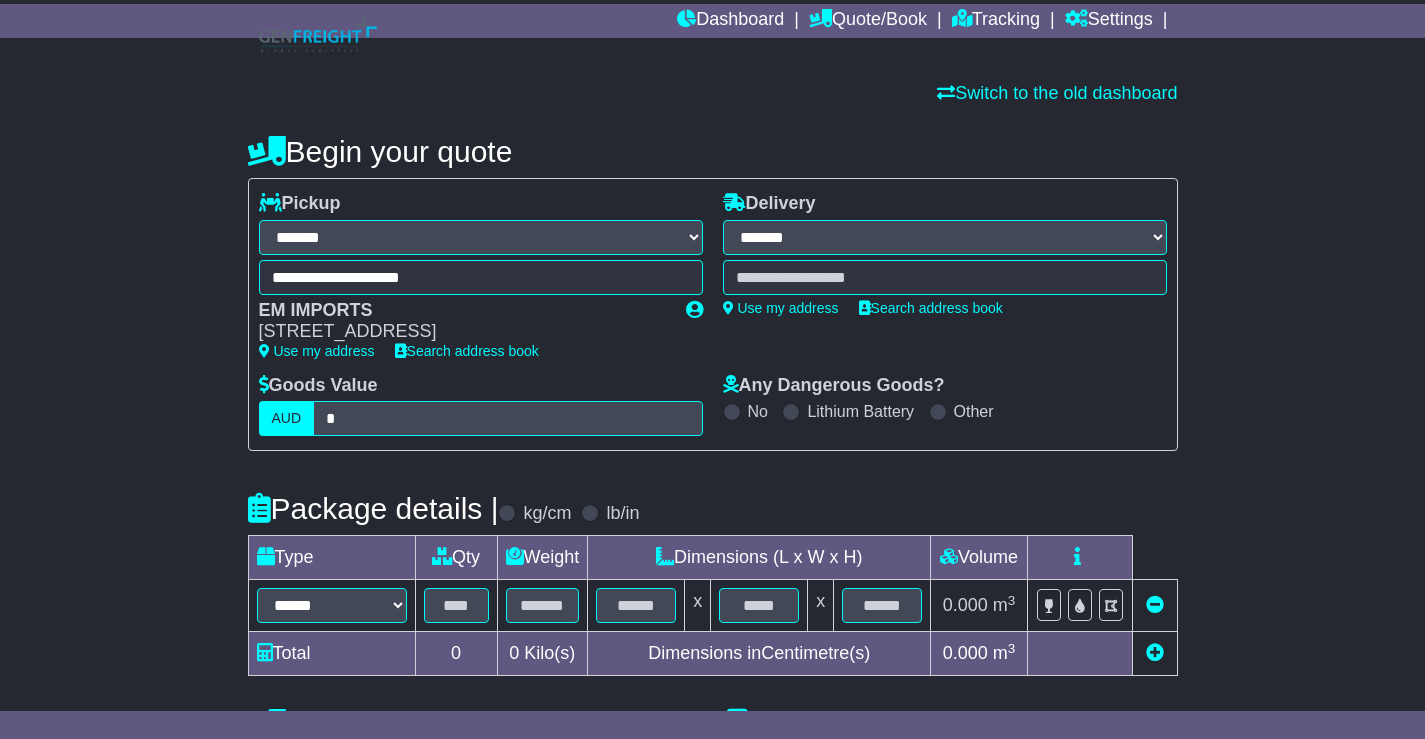 click on "**********" at bounding box center [945, 237] 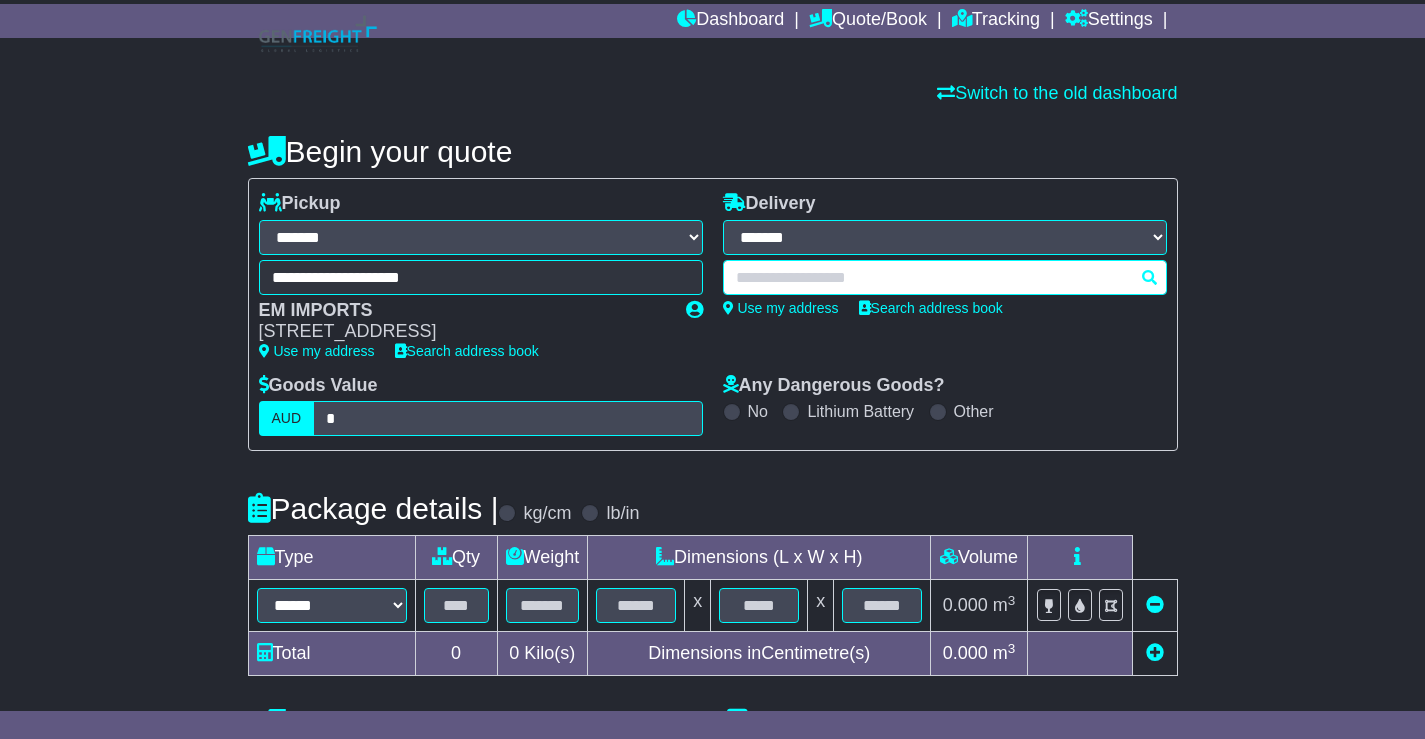 click on "**********" at bounding box center [945, 237] 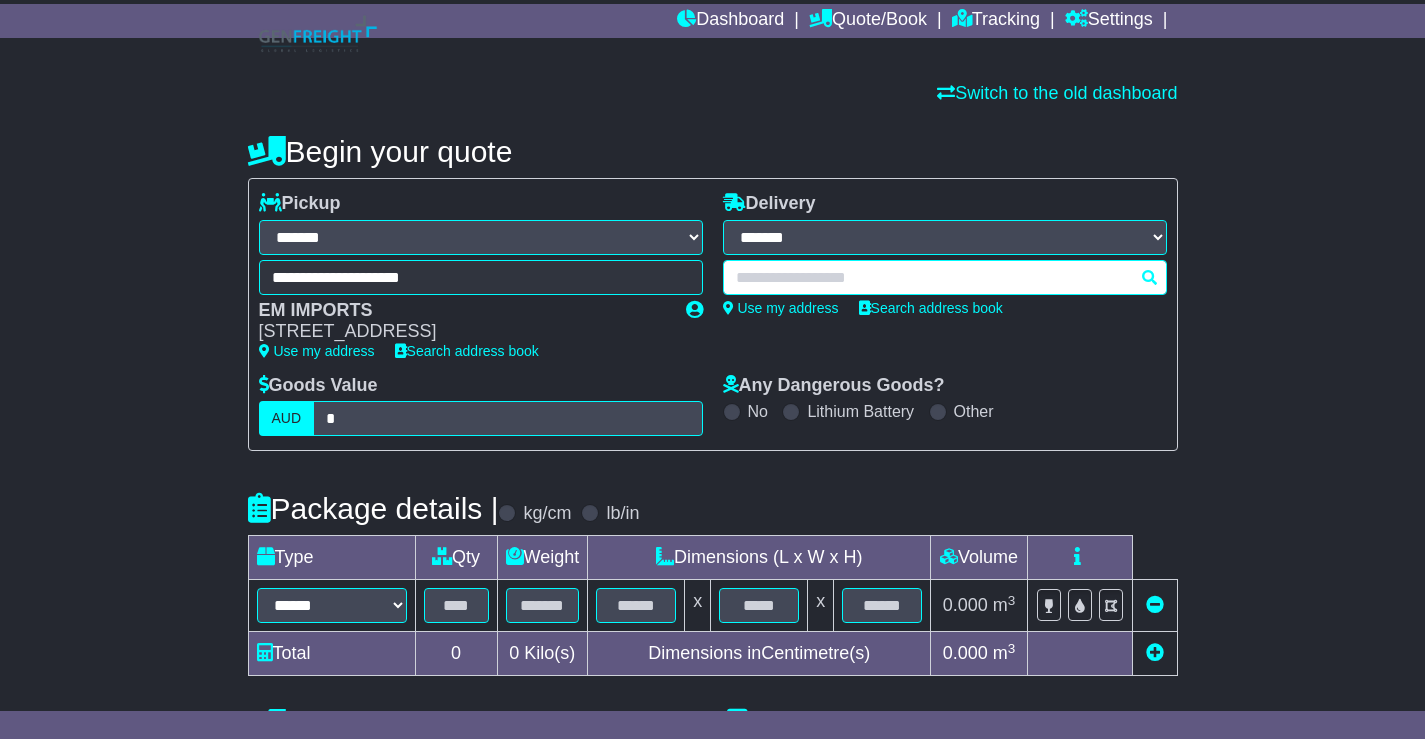 click on "**********" at bounding box center [945, 237] 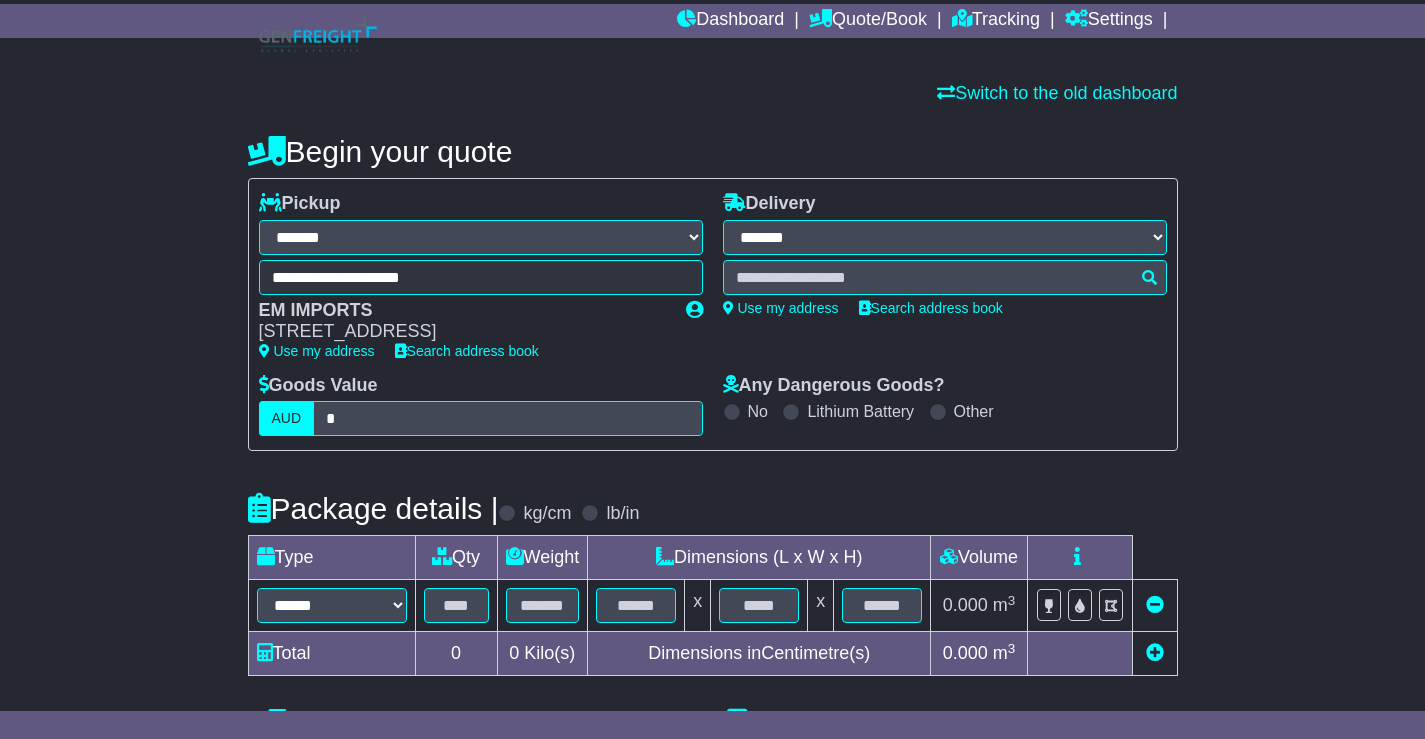 click on "**********" at bounding box center [712, 678] 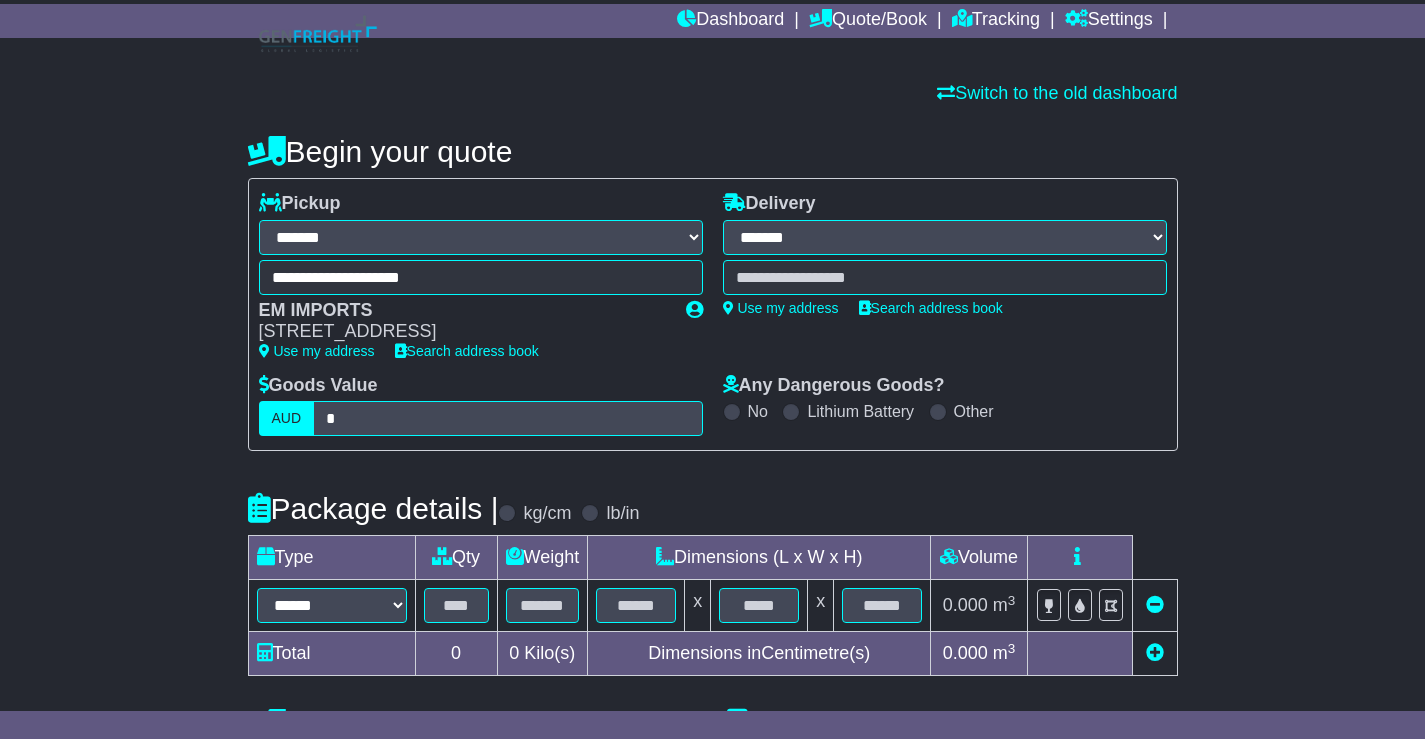 scroll, scrollTop: 77, scrollLeft: 0, axis: vertical 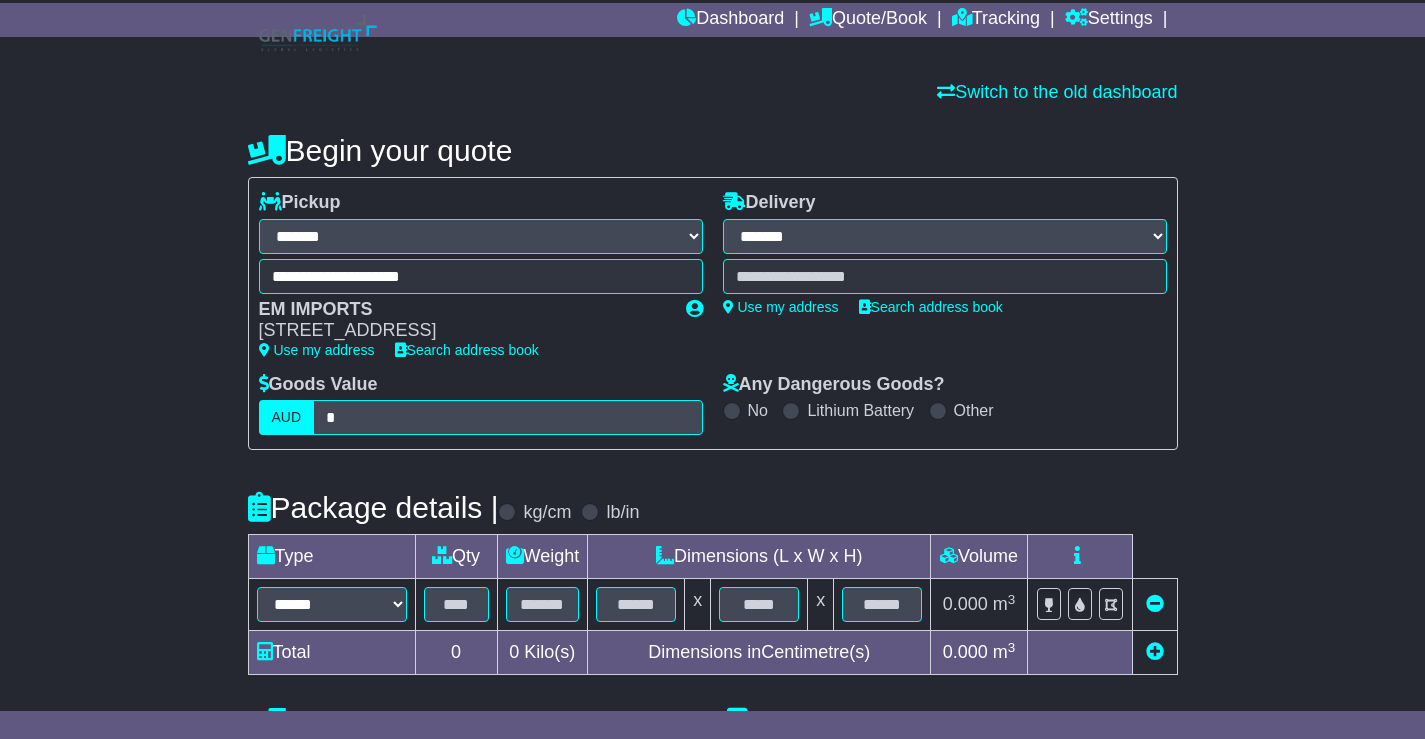 click on "**********" at bounding box center [945, 236] 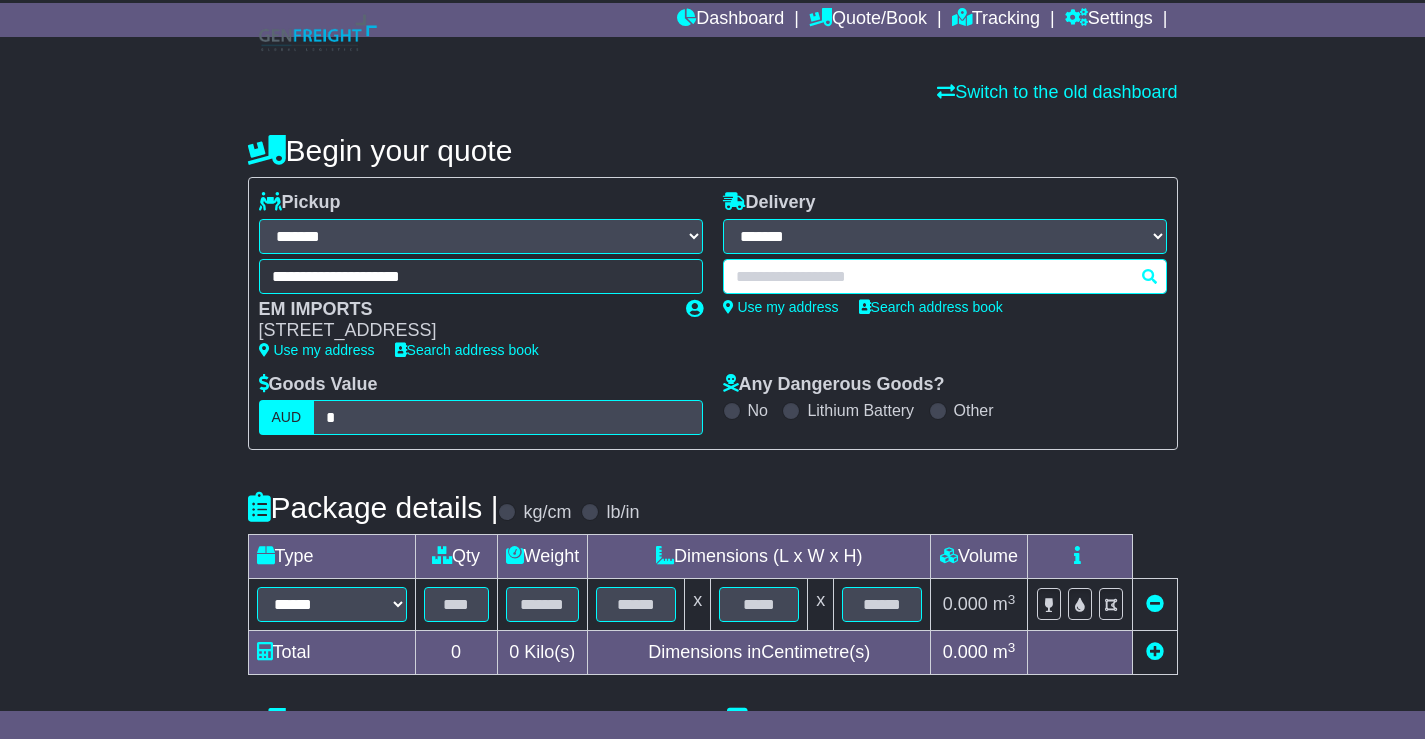 click on "**********" at bounding box center (945, 236) 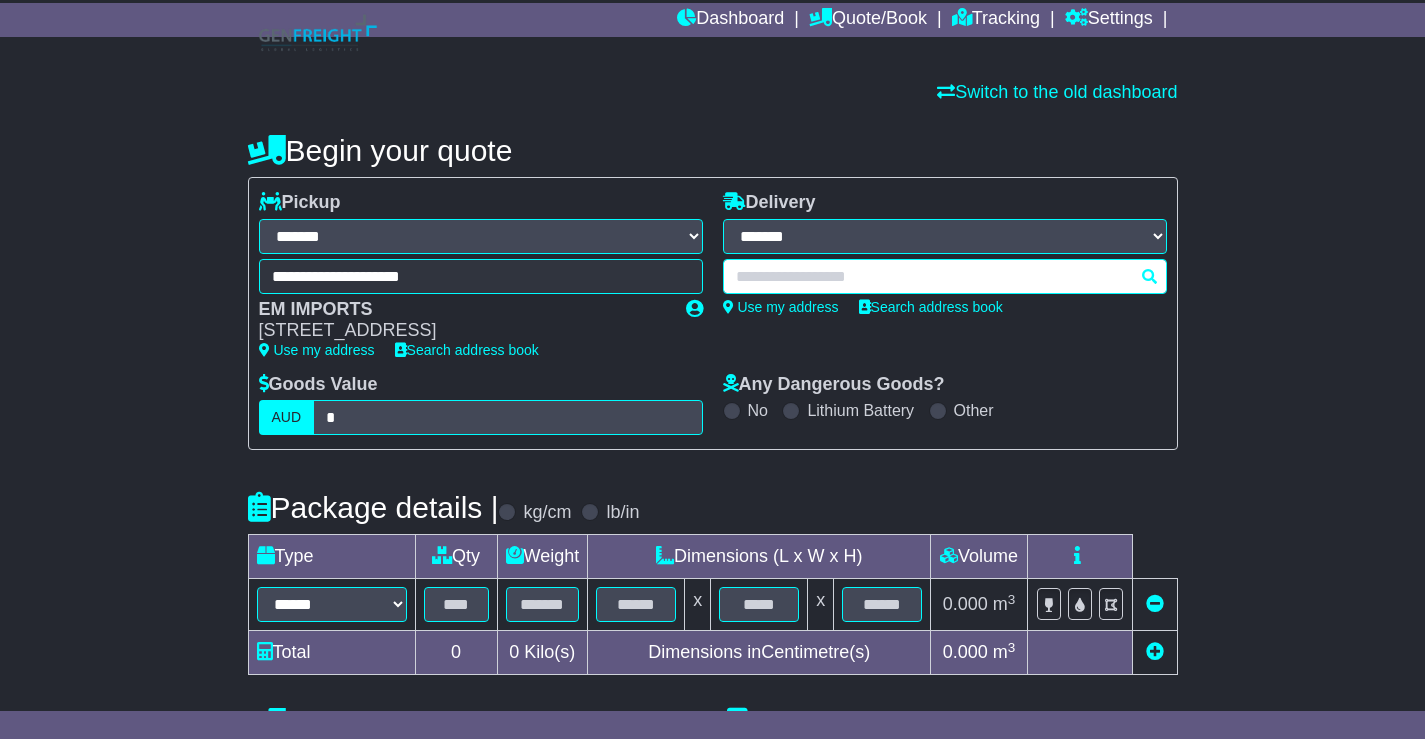 click on "**********" at bounding box center (945, 236) 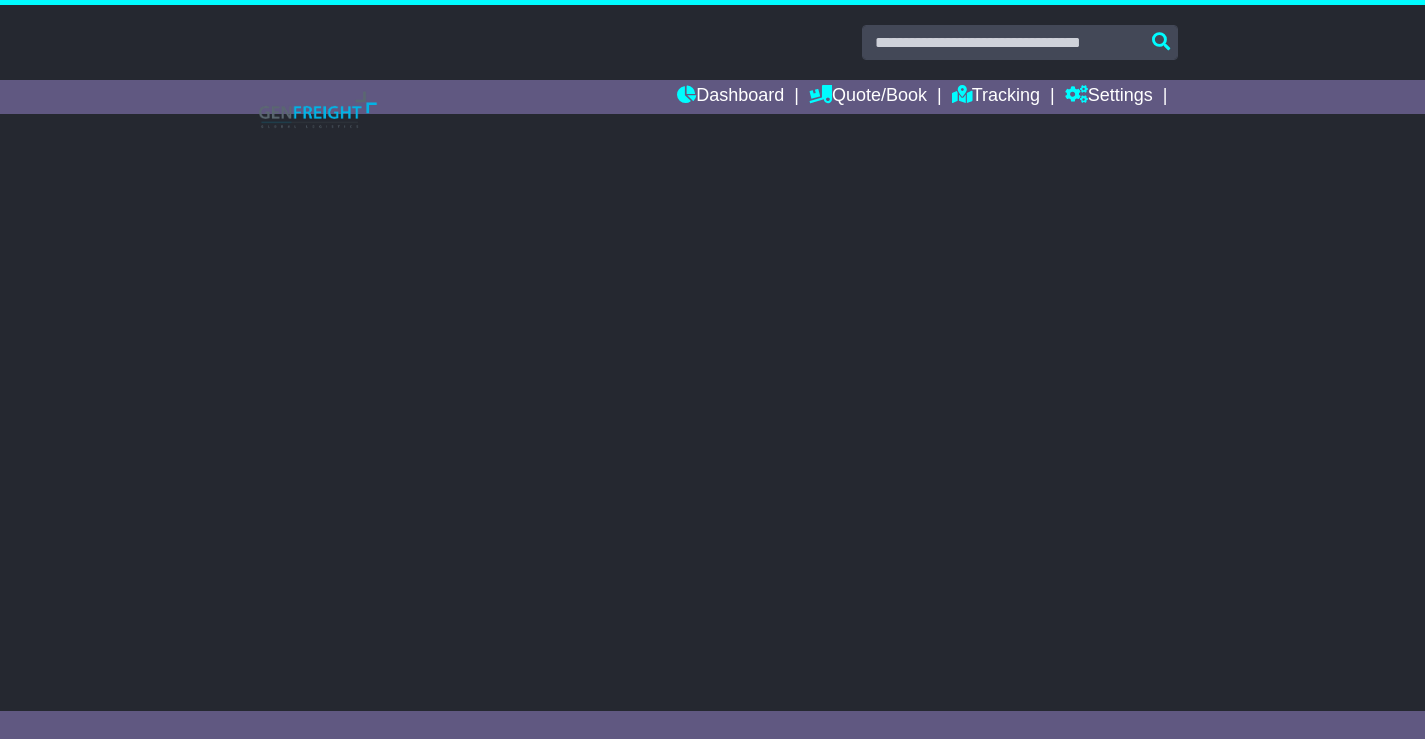 scroll, scrollTop: 0, scrollLeft: 0, axis: both 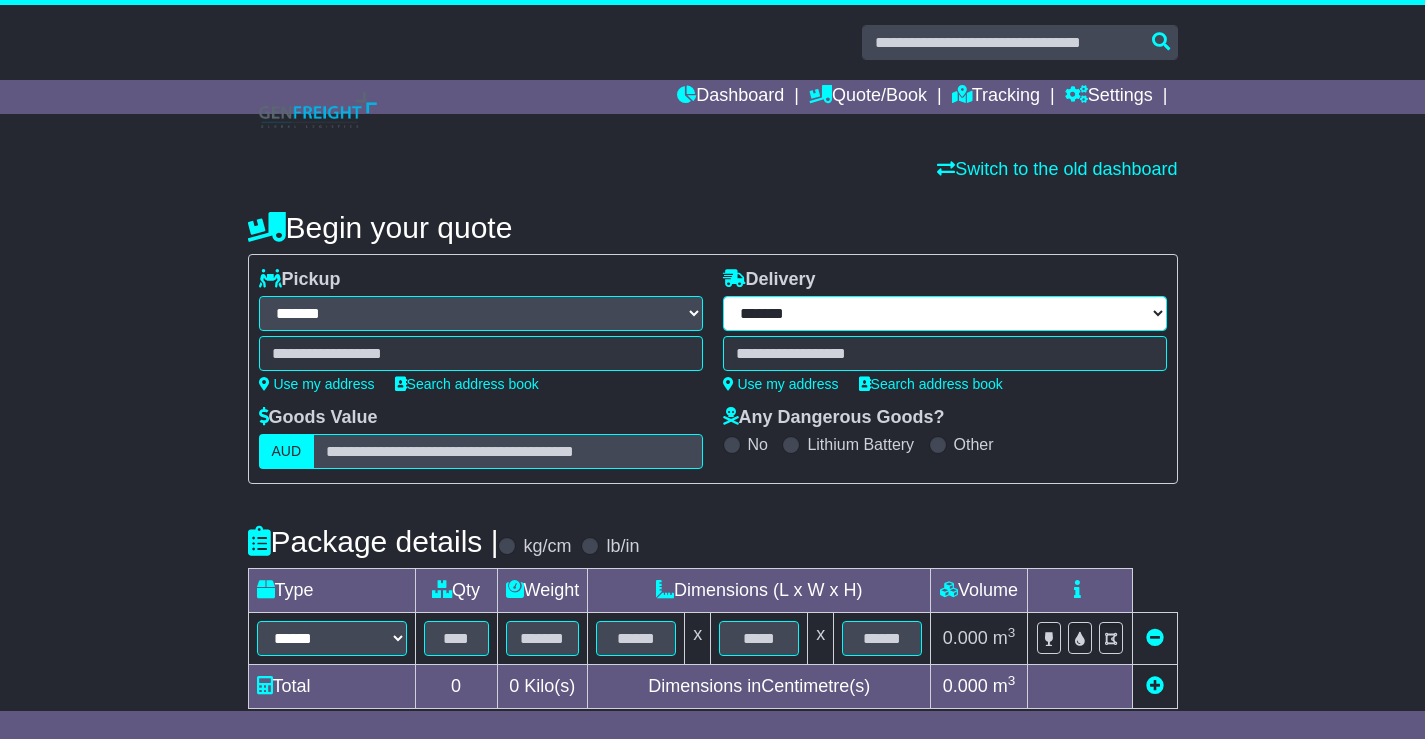 click on "**********" at bounding box center [945, 313] 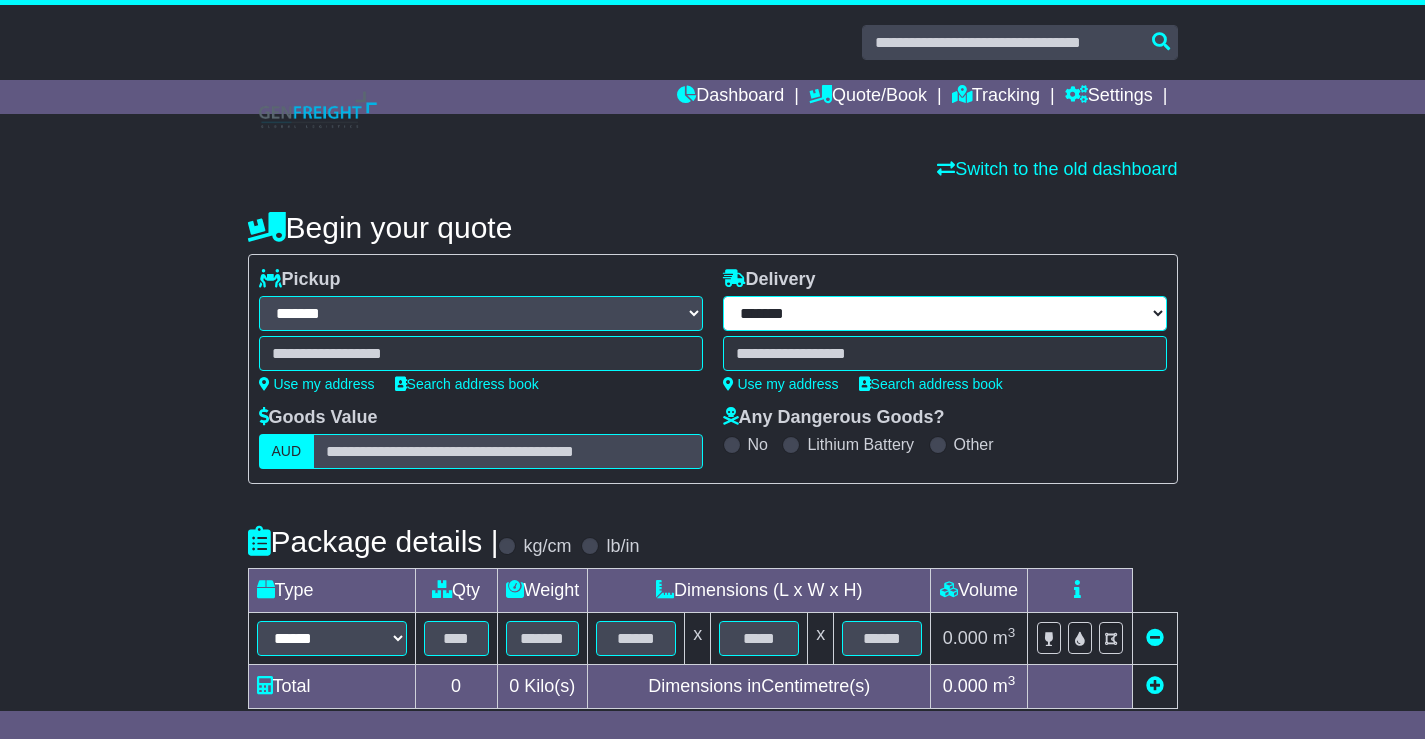select on "**" 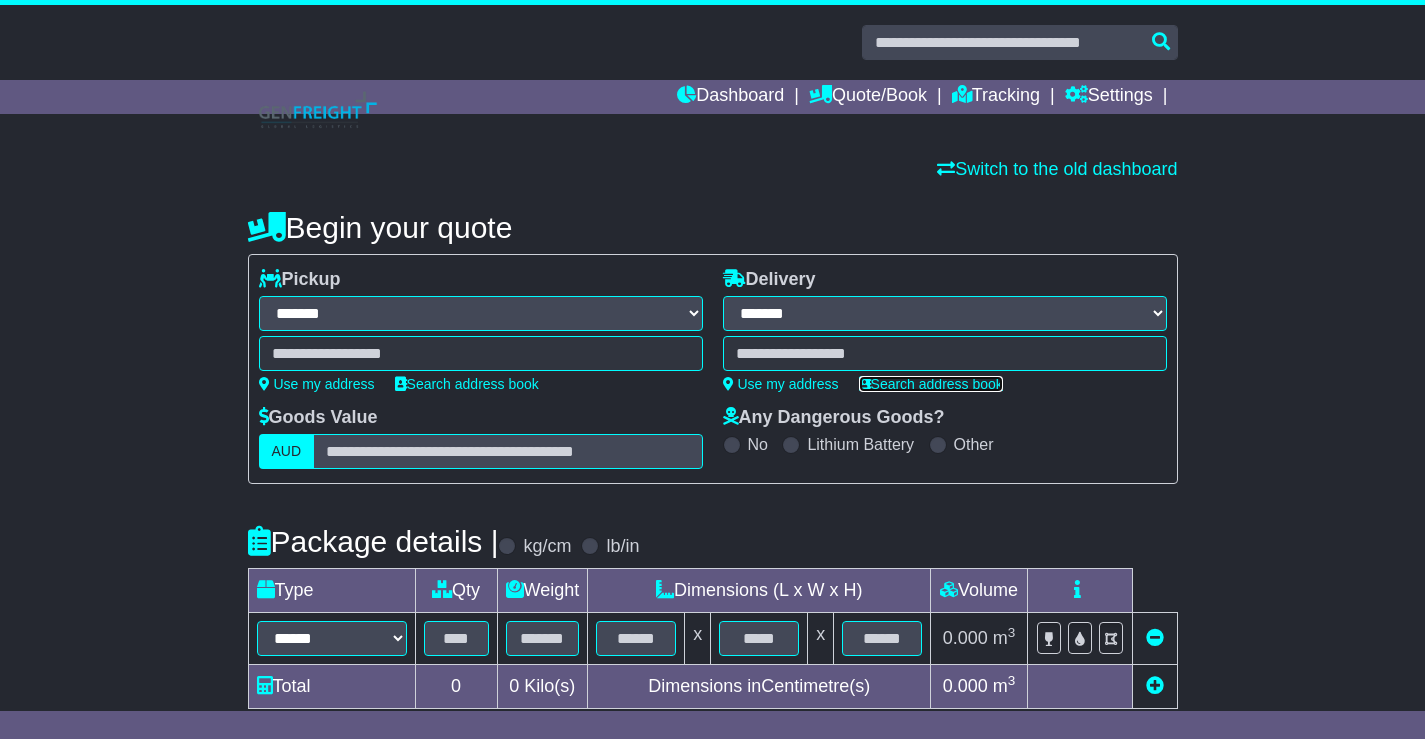 click on "Search address book" at bounding box center (931, 384) 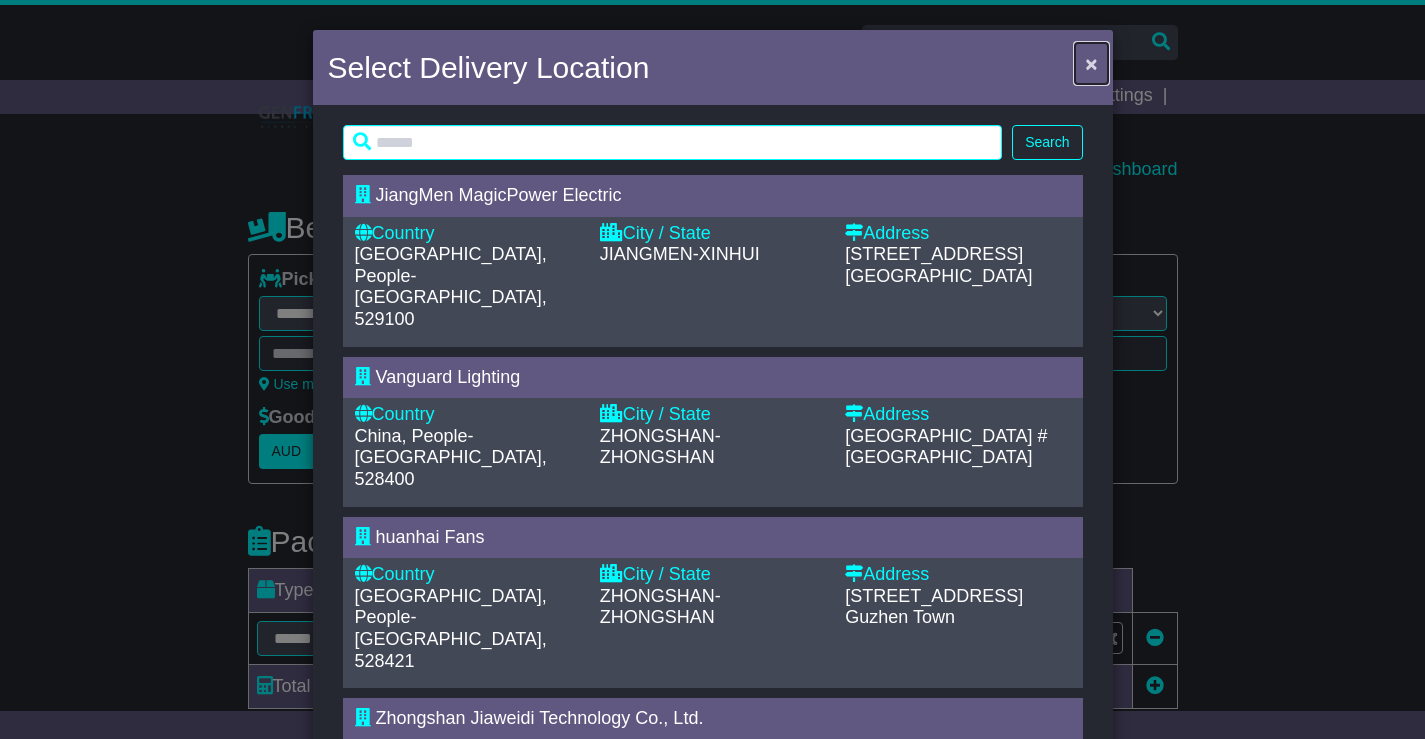 click on "×" at bounding box center [1091, 63] 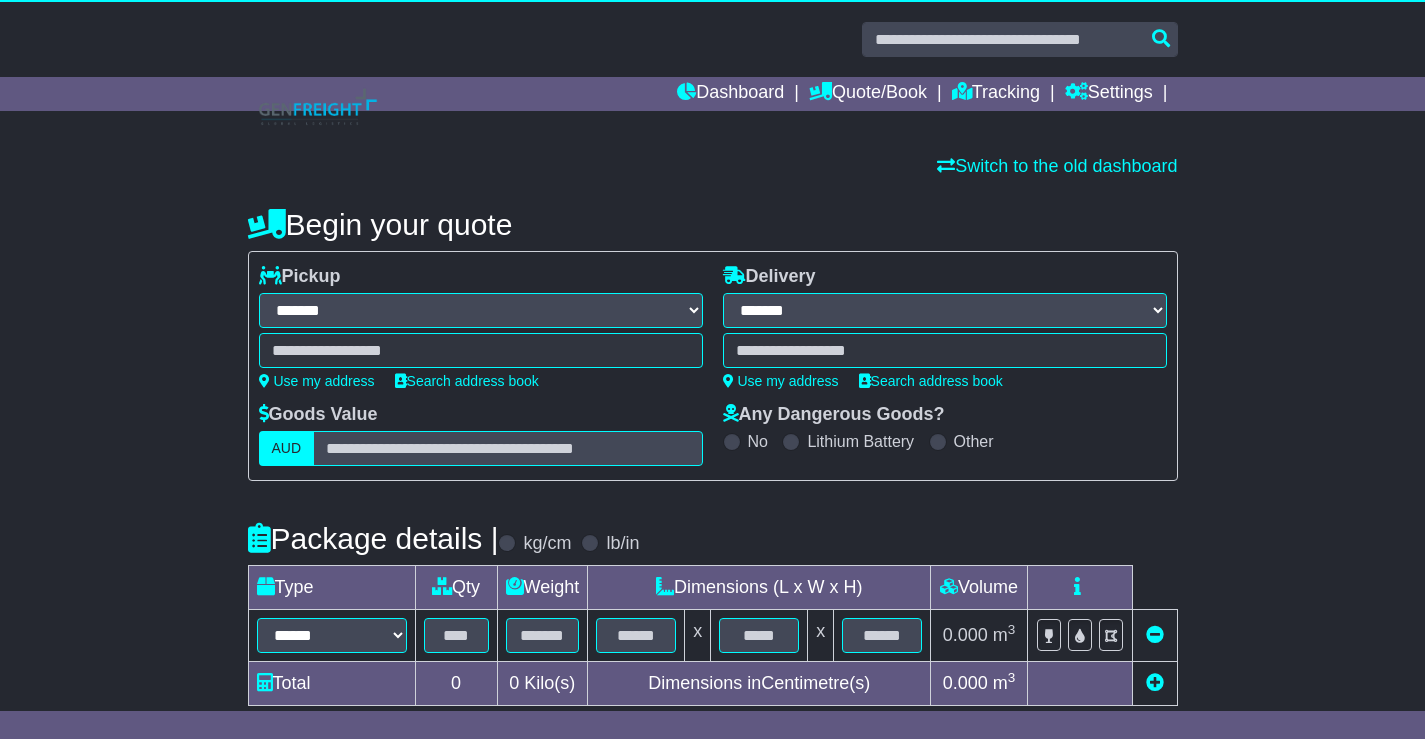 scroll, scrollTop: 4, scrollLeft: 0, axis: vertical 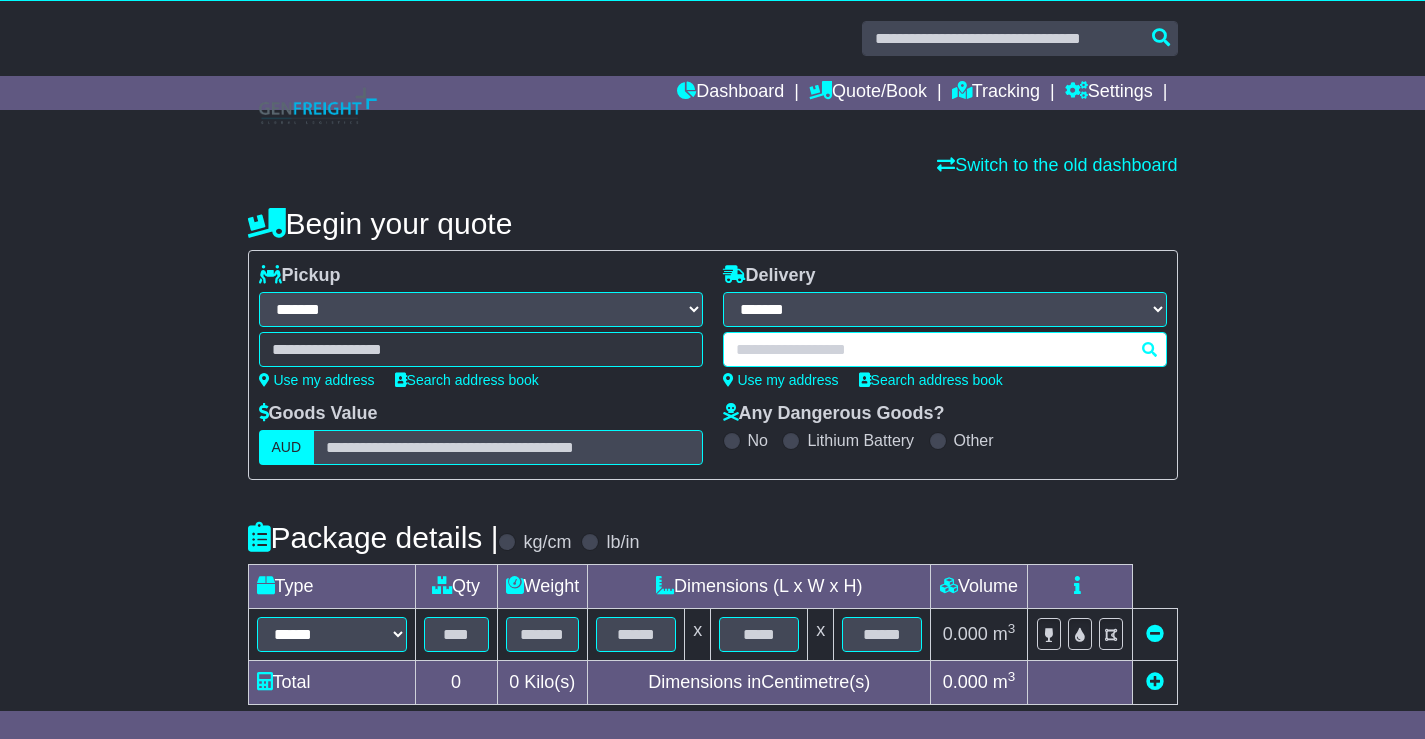 click at bounding box center [945, 349] 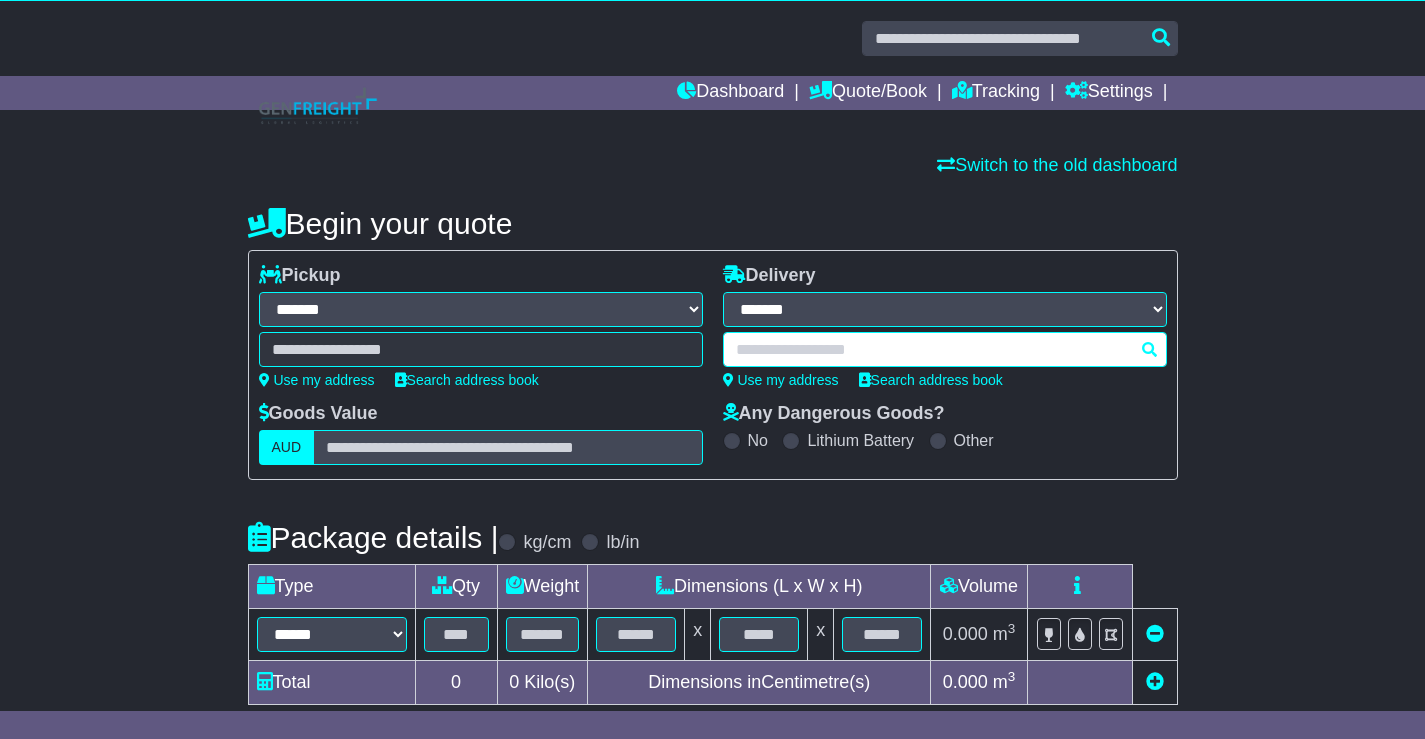 paste on "*********" 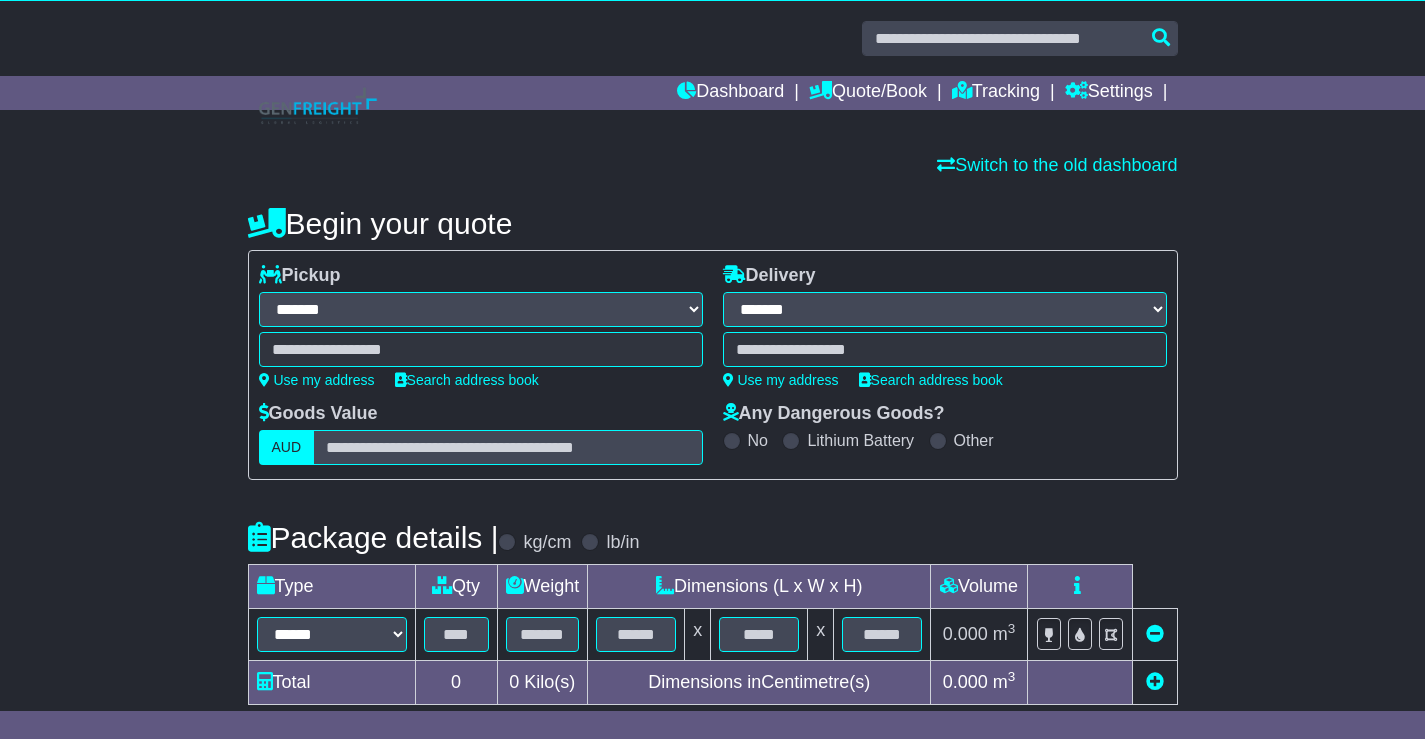 click on "********* No suggestions found which would match entered search key." at bounding box center (945, 349) 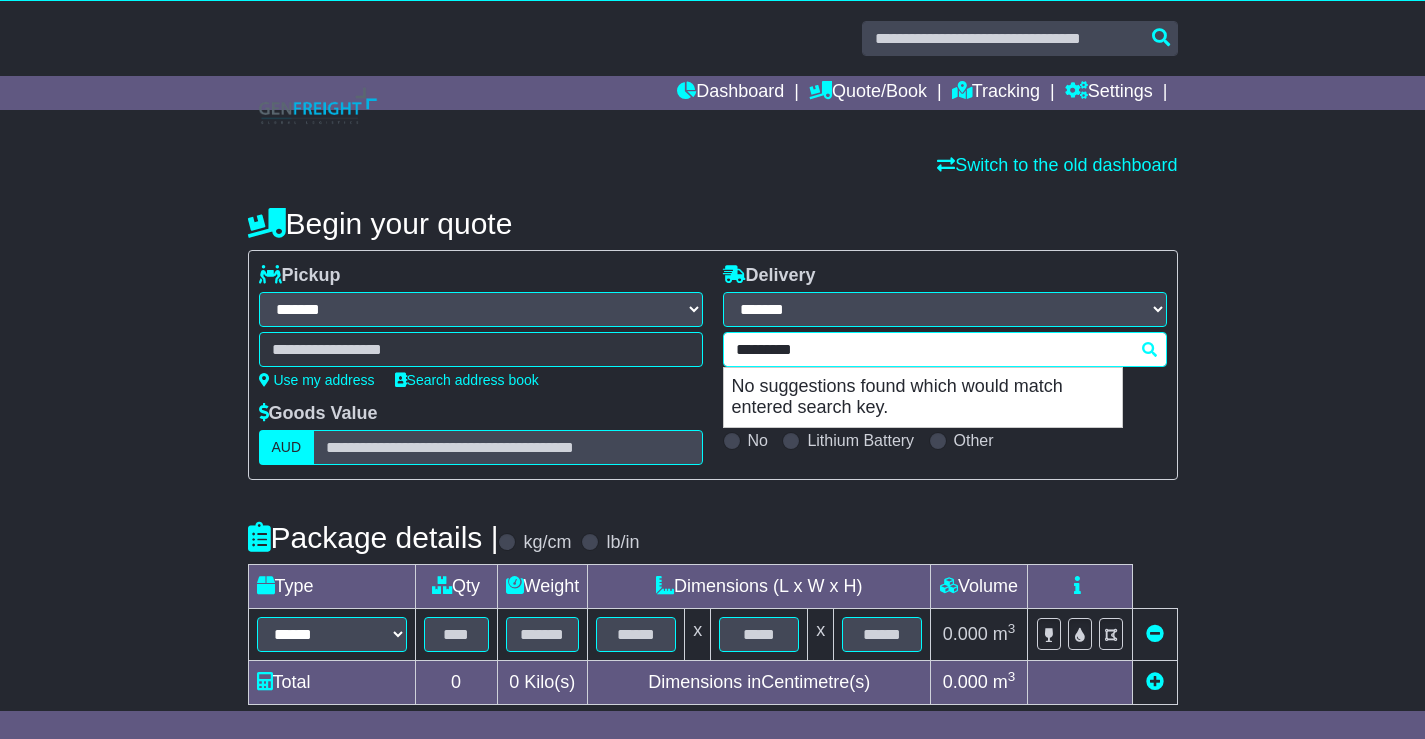 paste on "**" 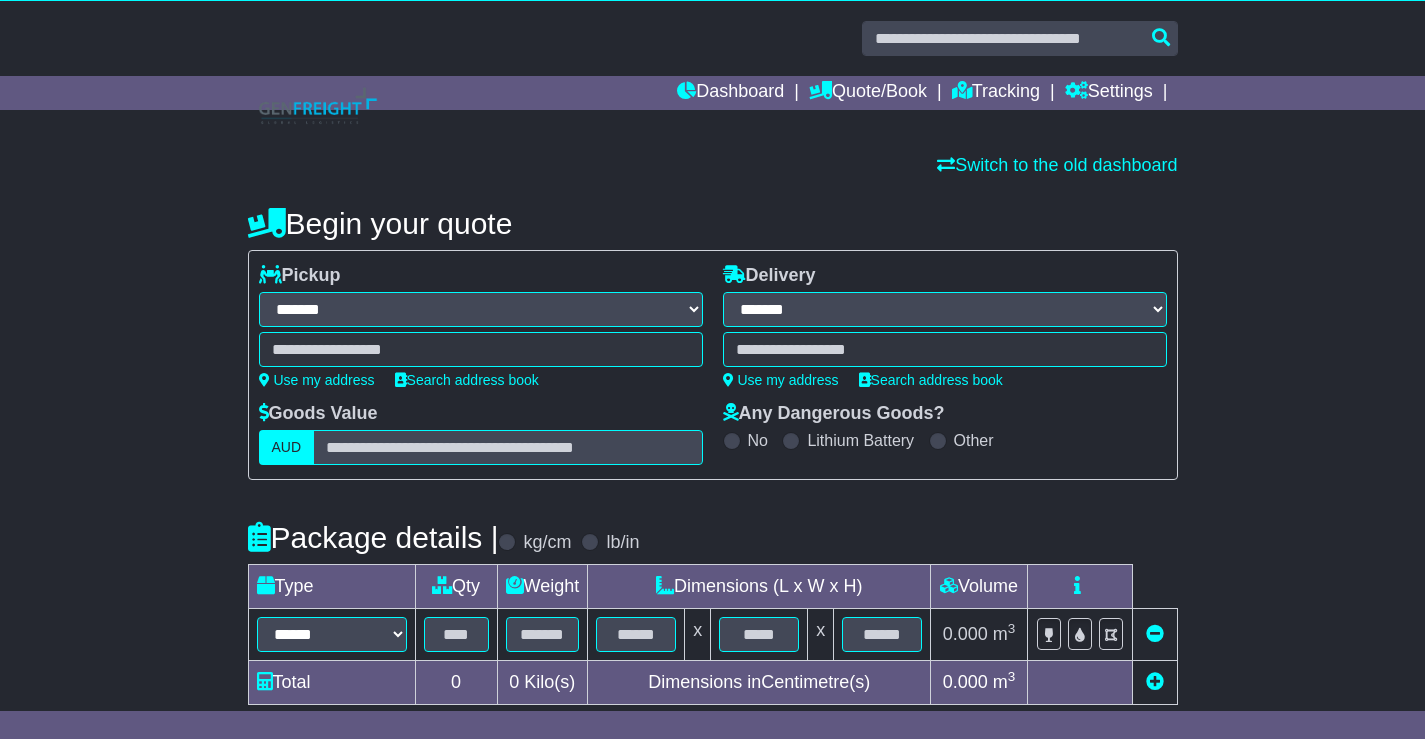 click on "**********" at bounding box center [712, 620] 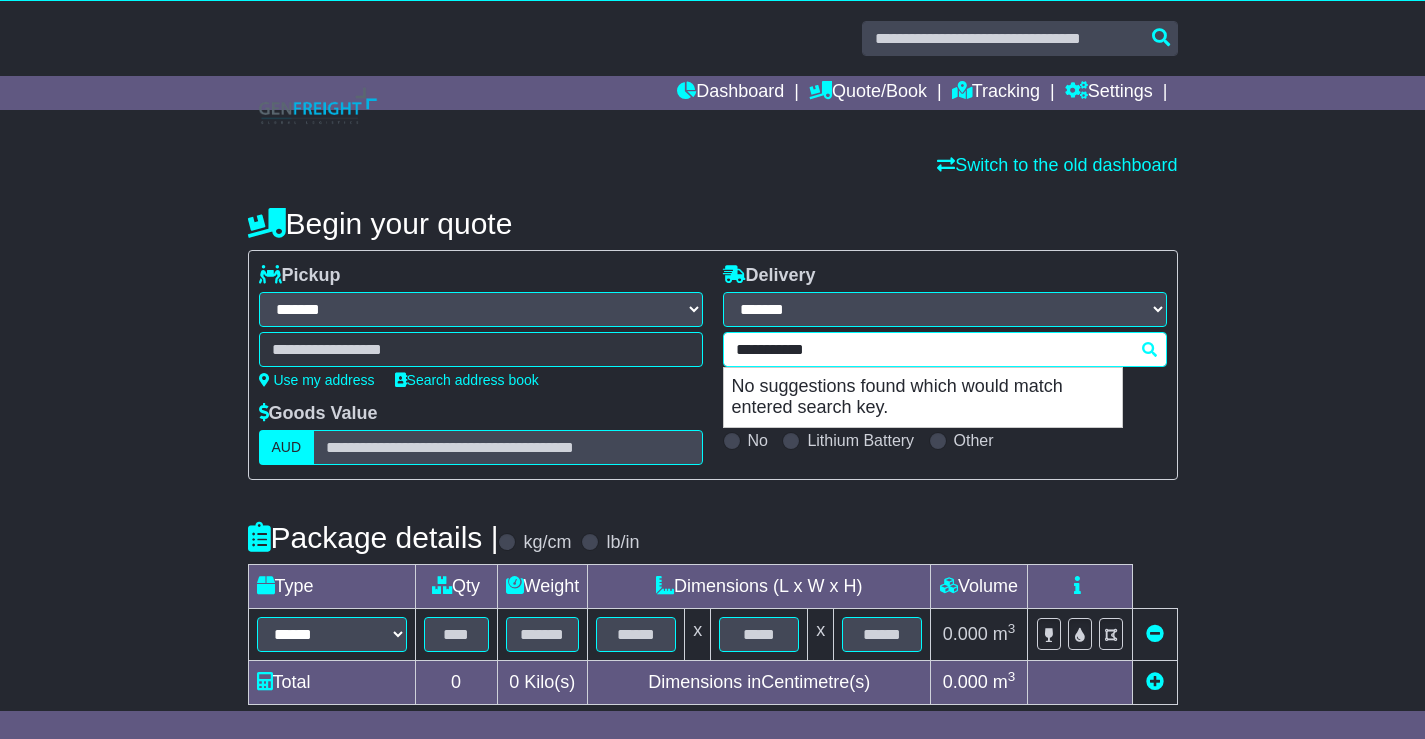paste on "****" 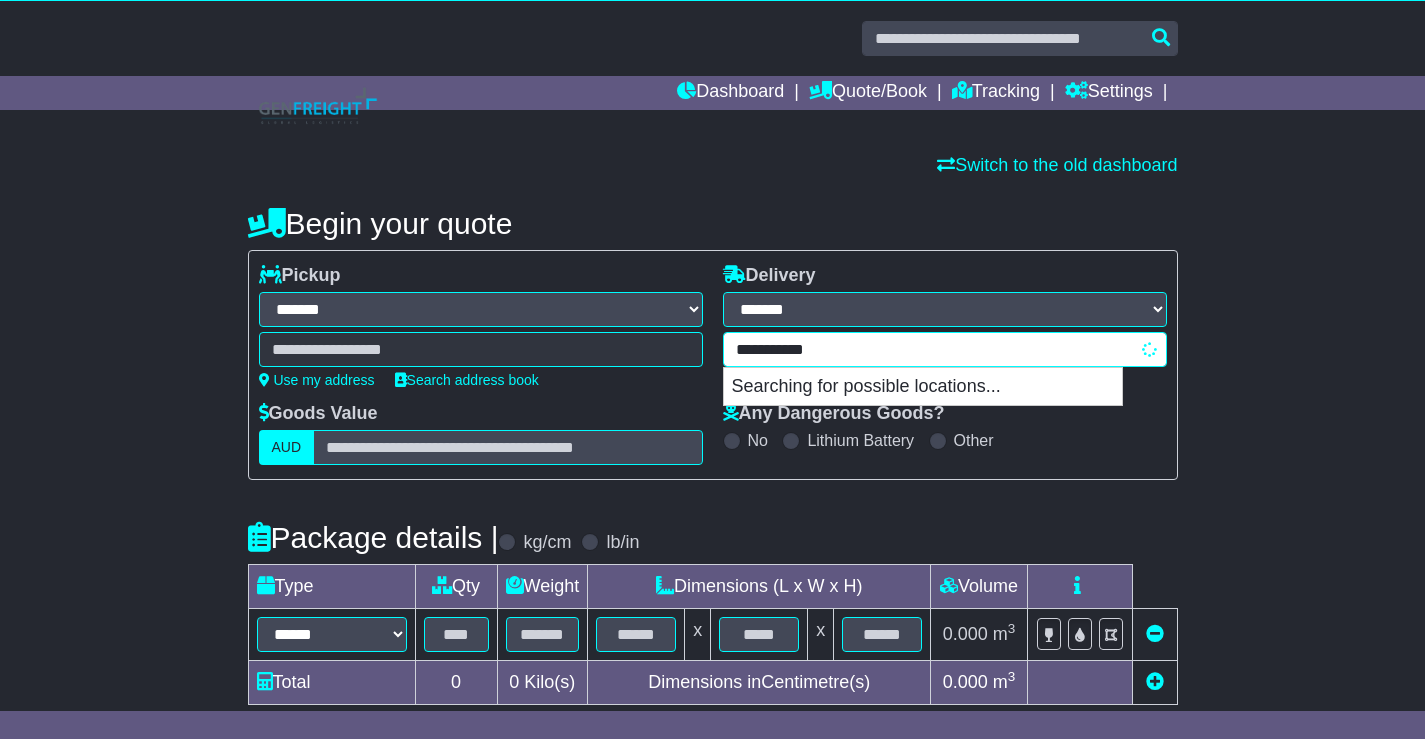 type on "**********" 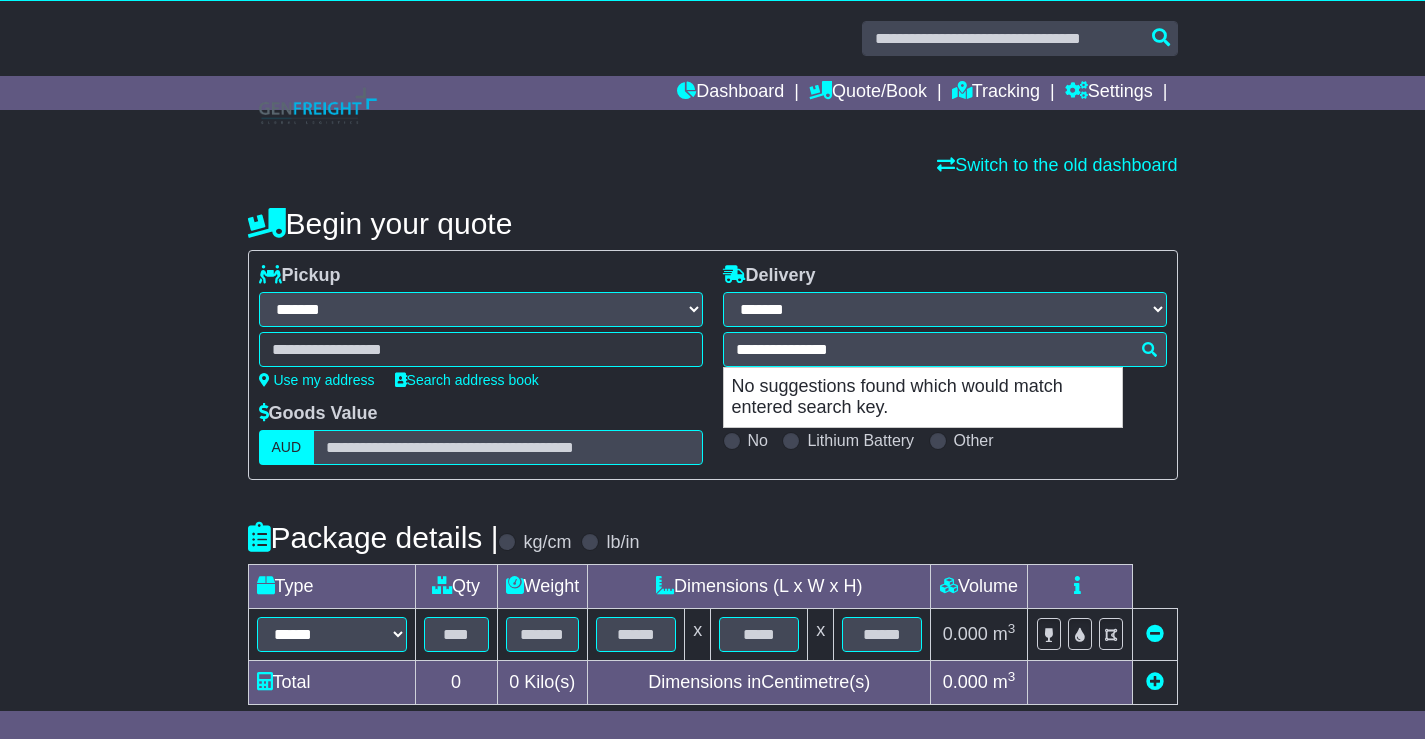 click on "**********" at bounding box center [712, 620] 